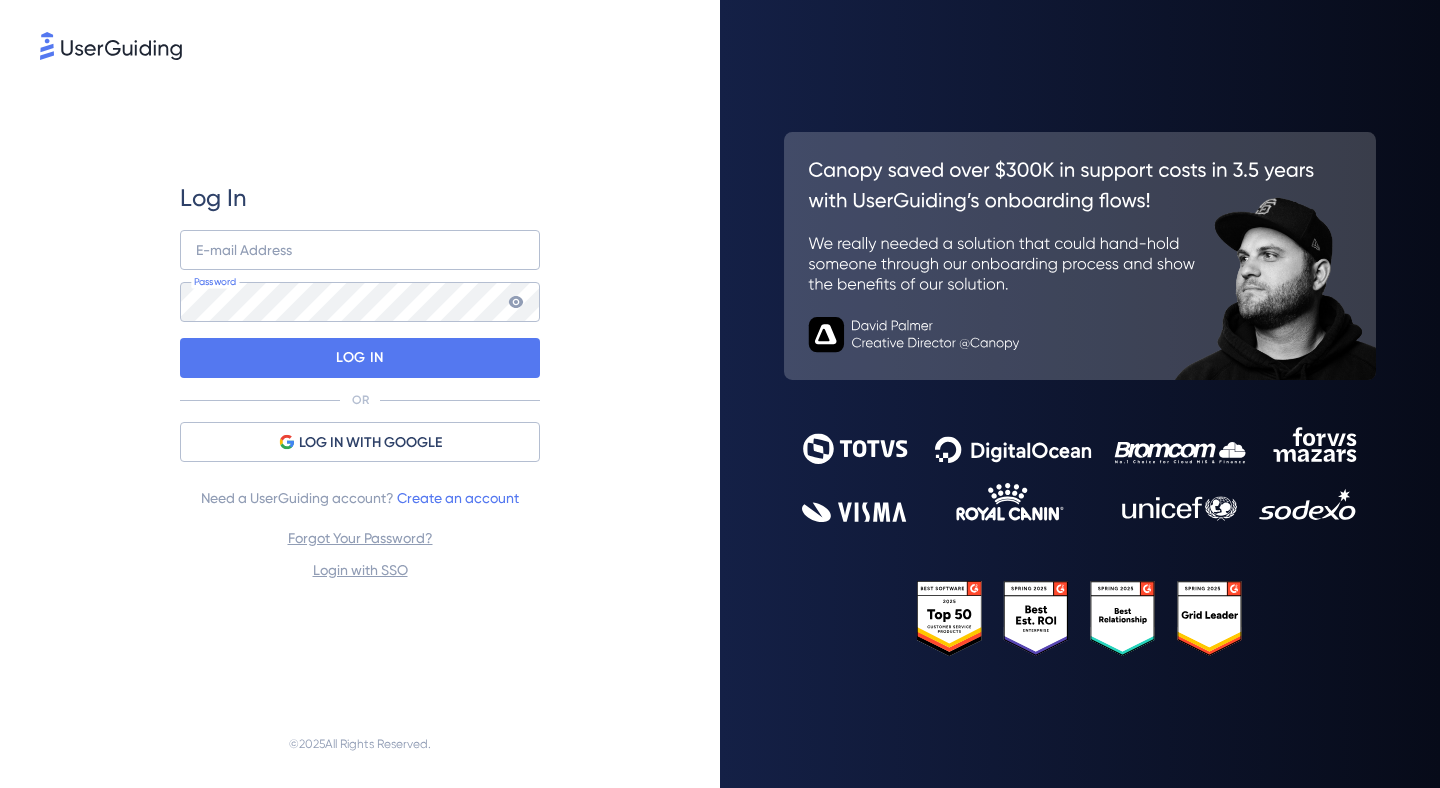 scroll, scrollTop: 0, scrollLeft: 0, axis: both 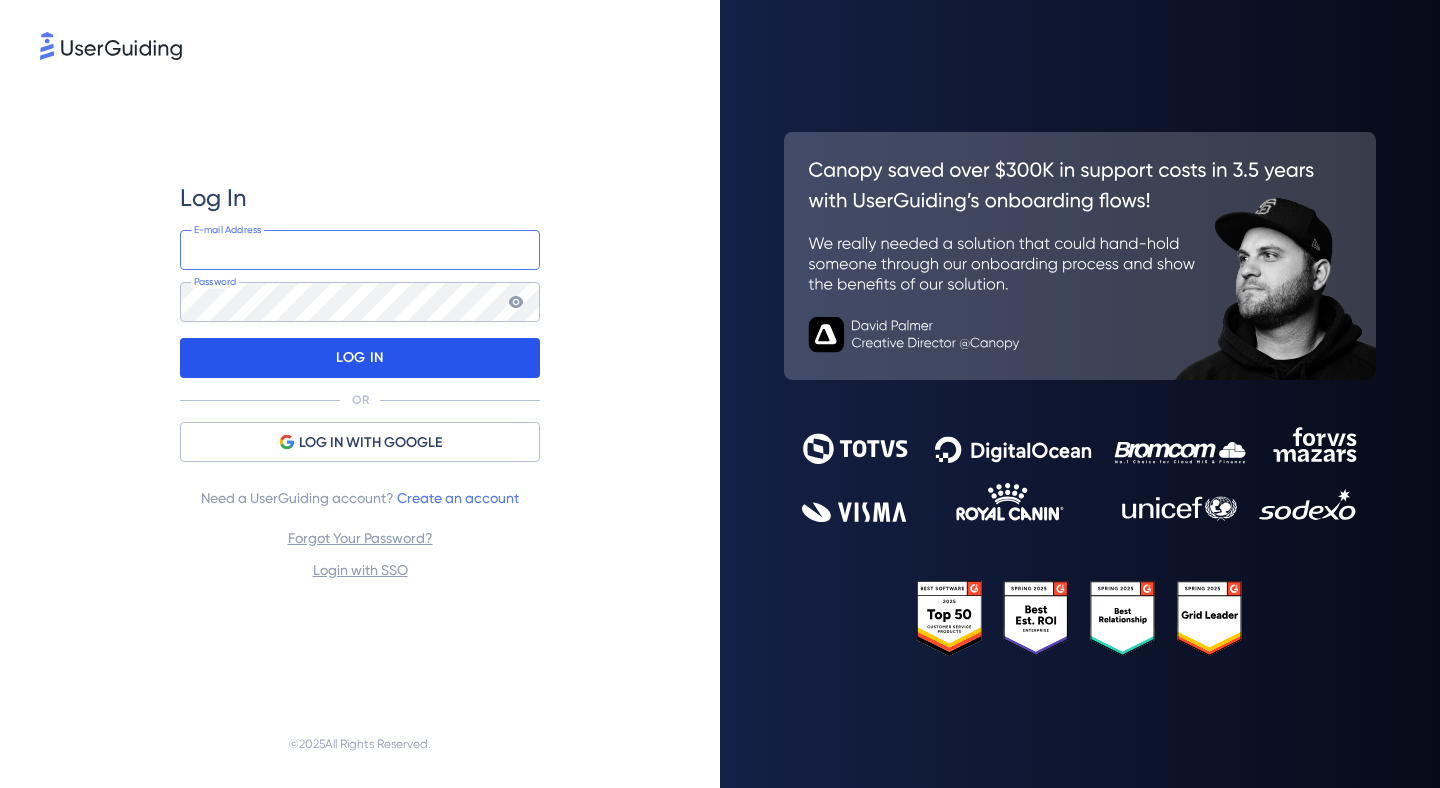 type on "[EMAIL]" 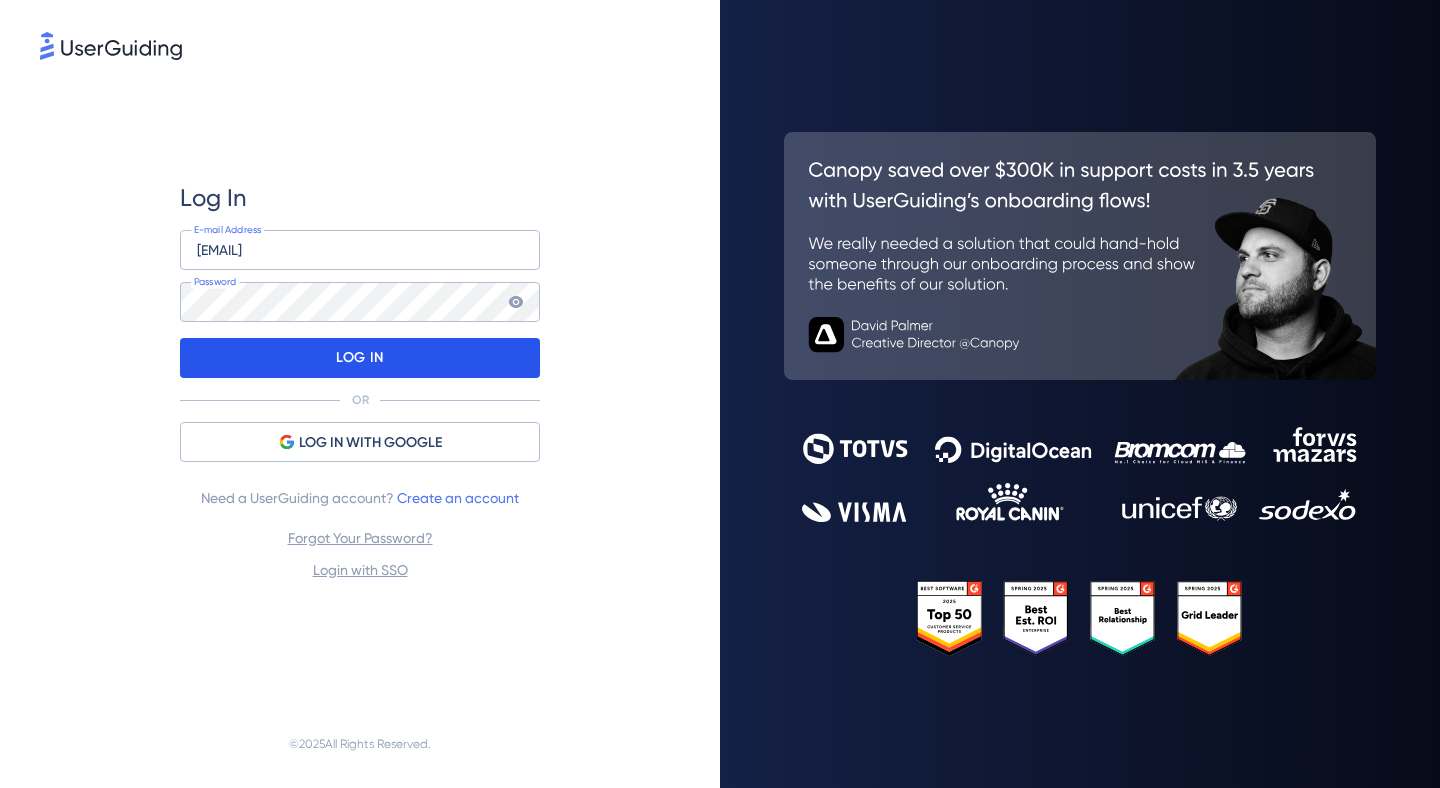 click on "LOG IN" at bounding box center (360, 358) 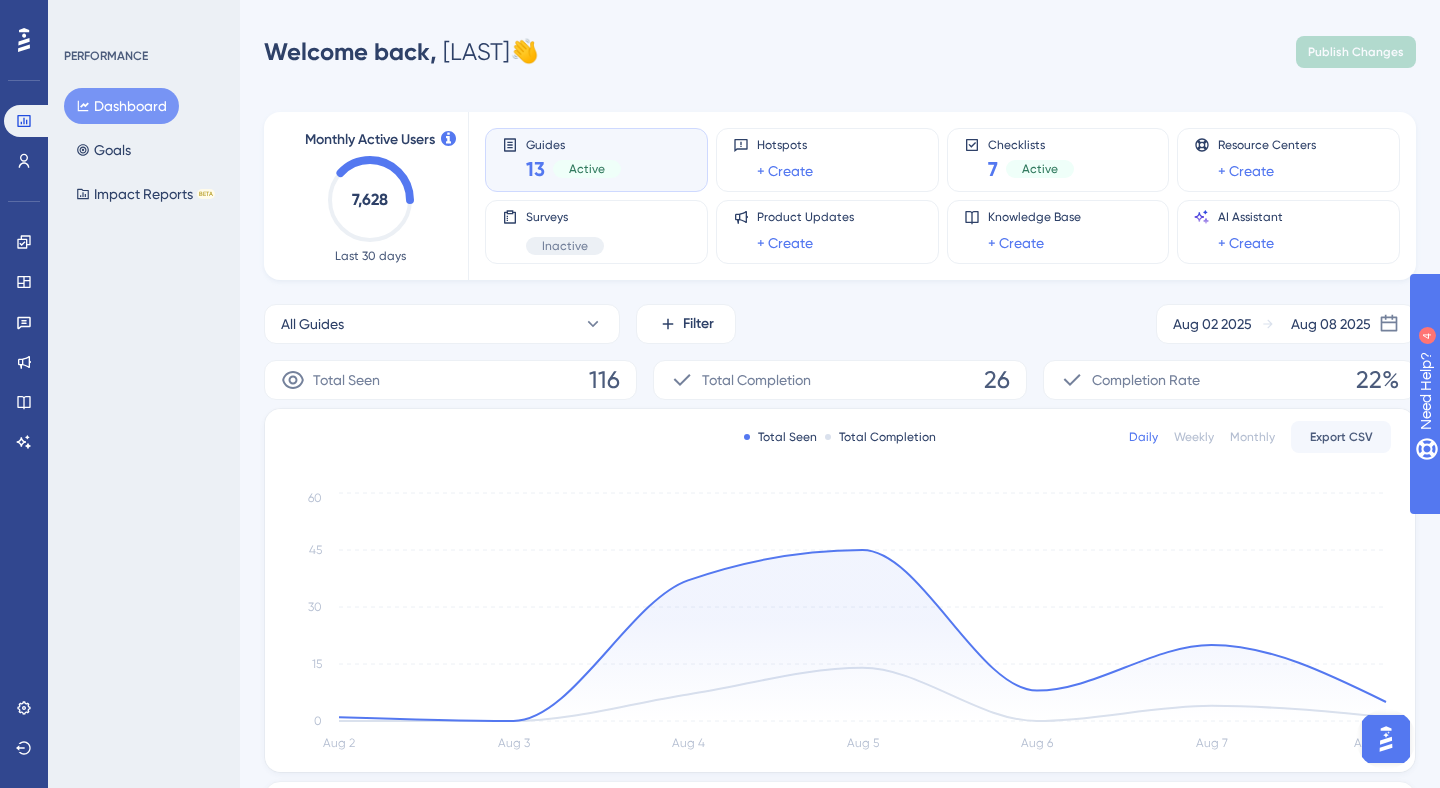 scroll, scrollTop: 0, scrollLeft: 0, axis: both 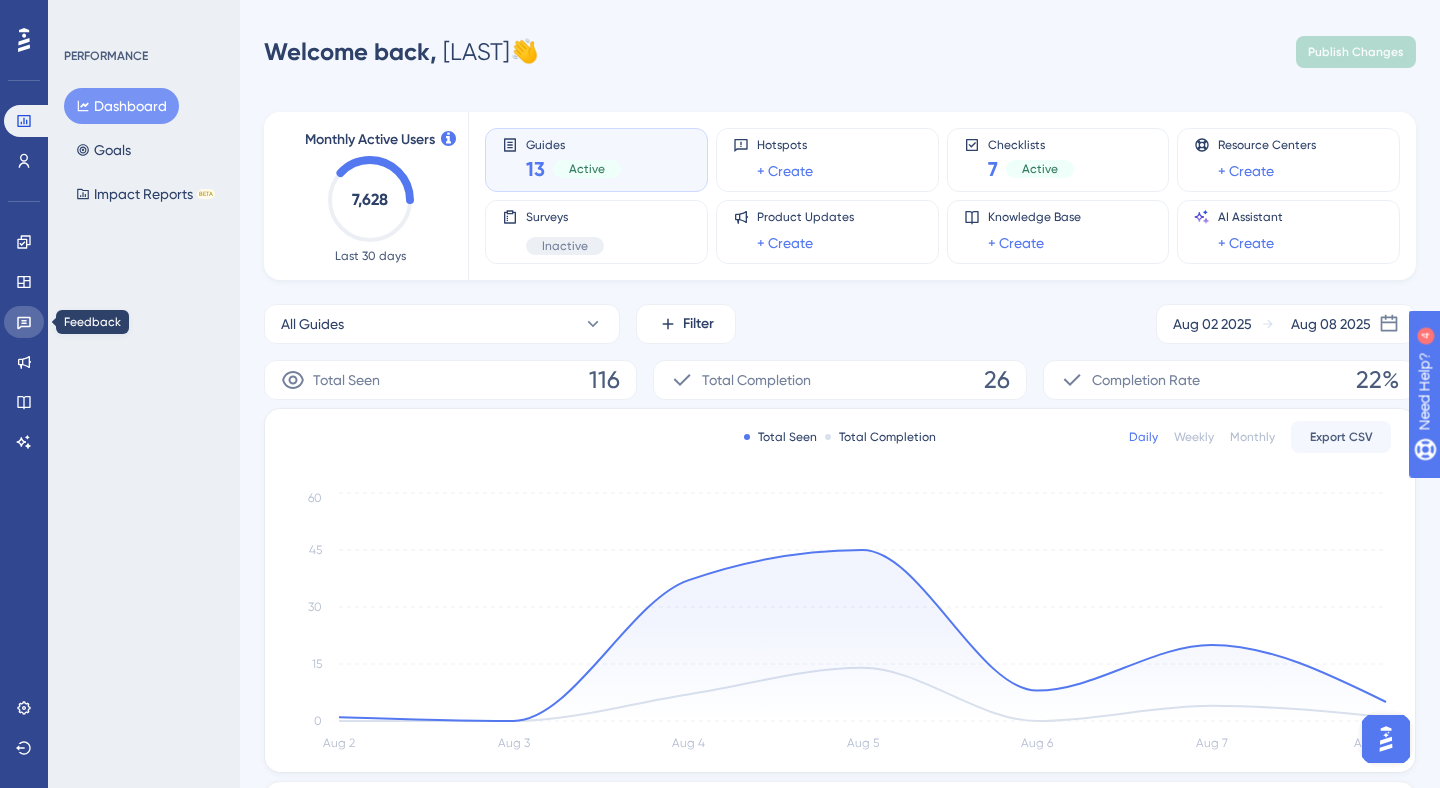 click at bounding box center (24, 322) 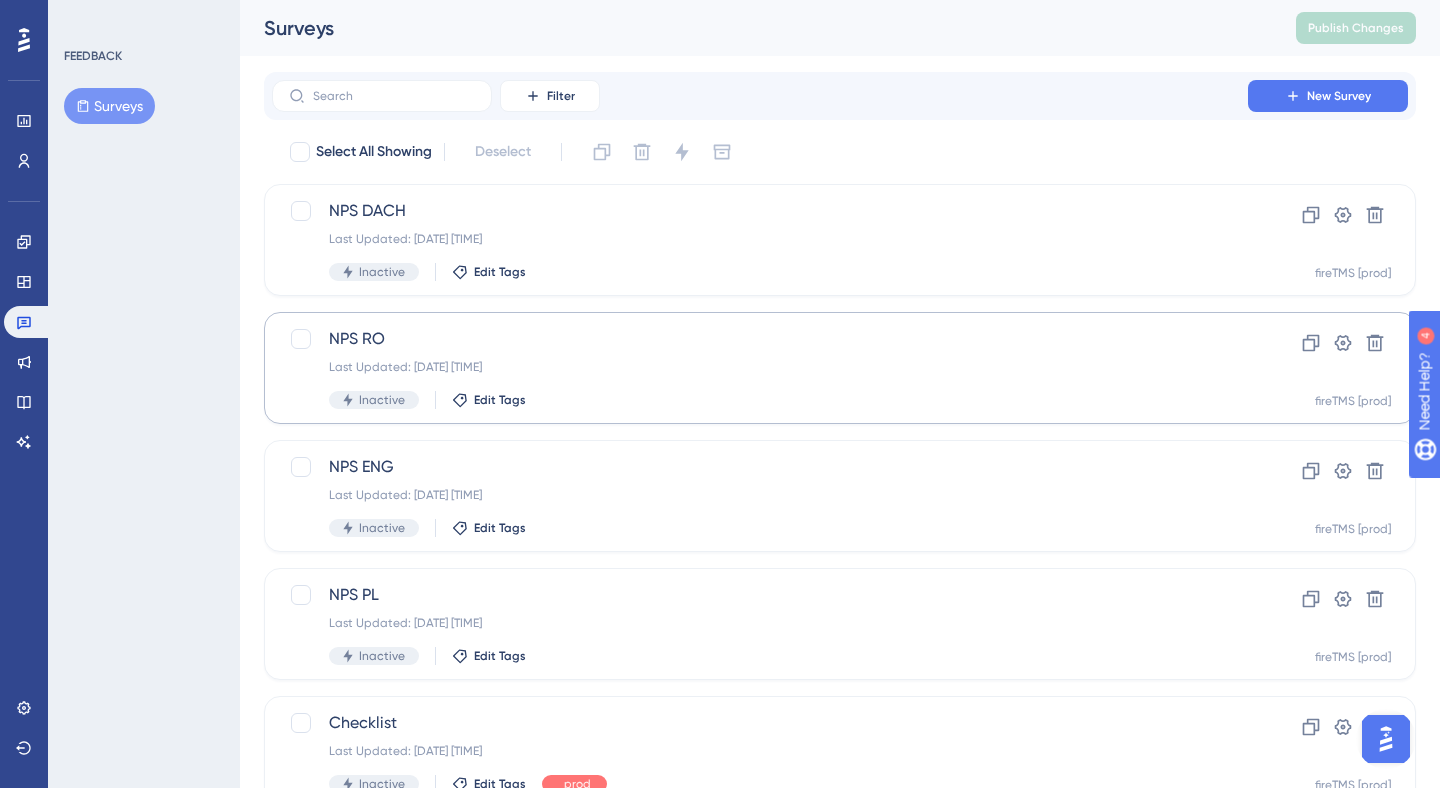 scroll, scrollTop: 84, scrollLeft: 0, axis: vertical 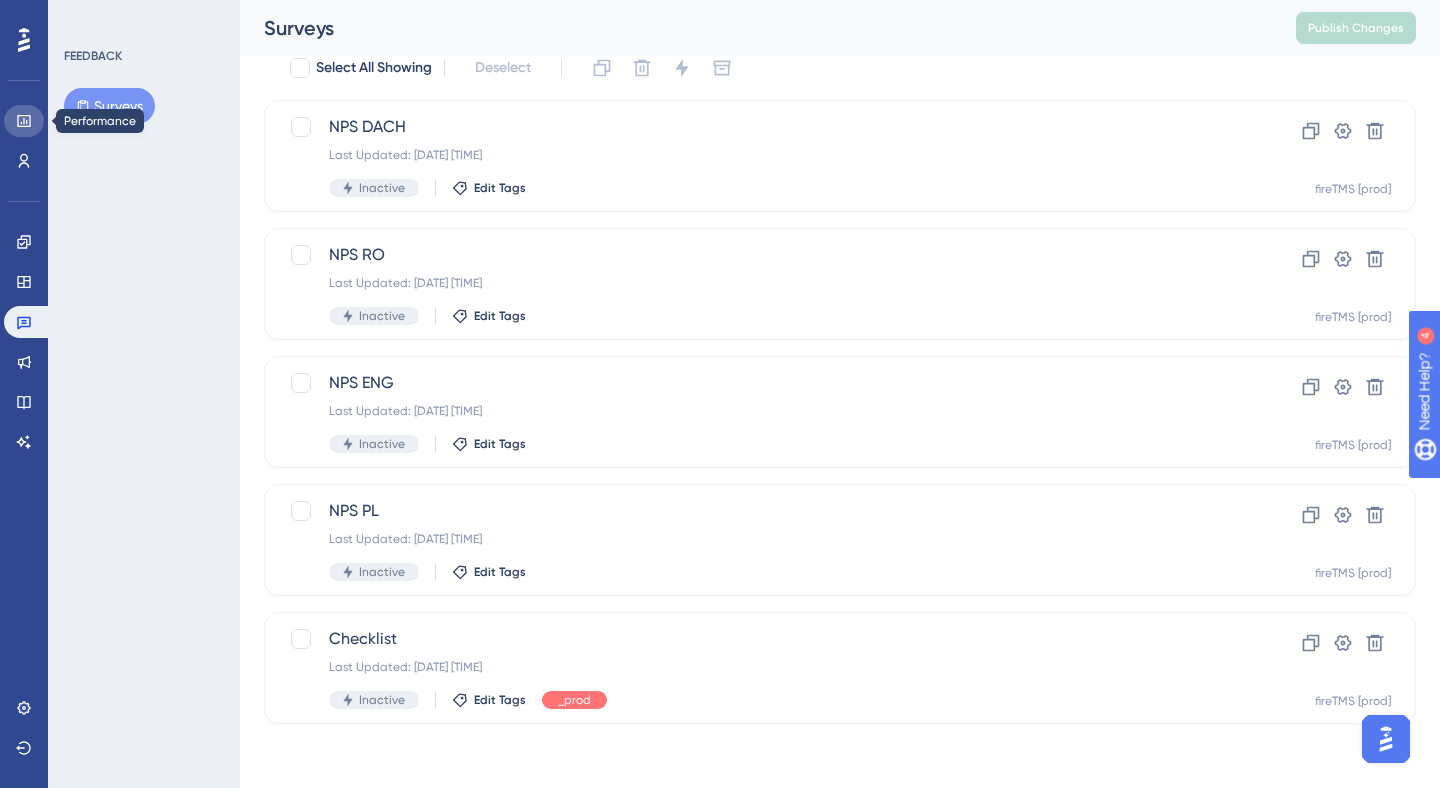 click 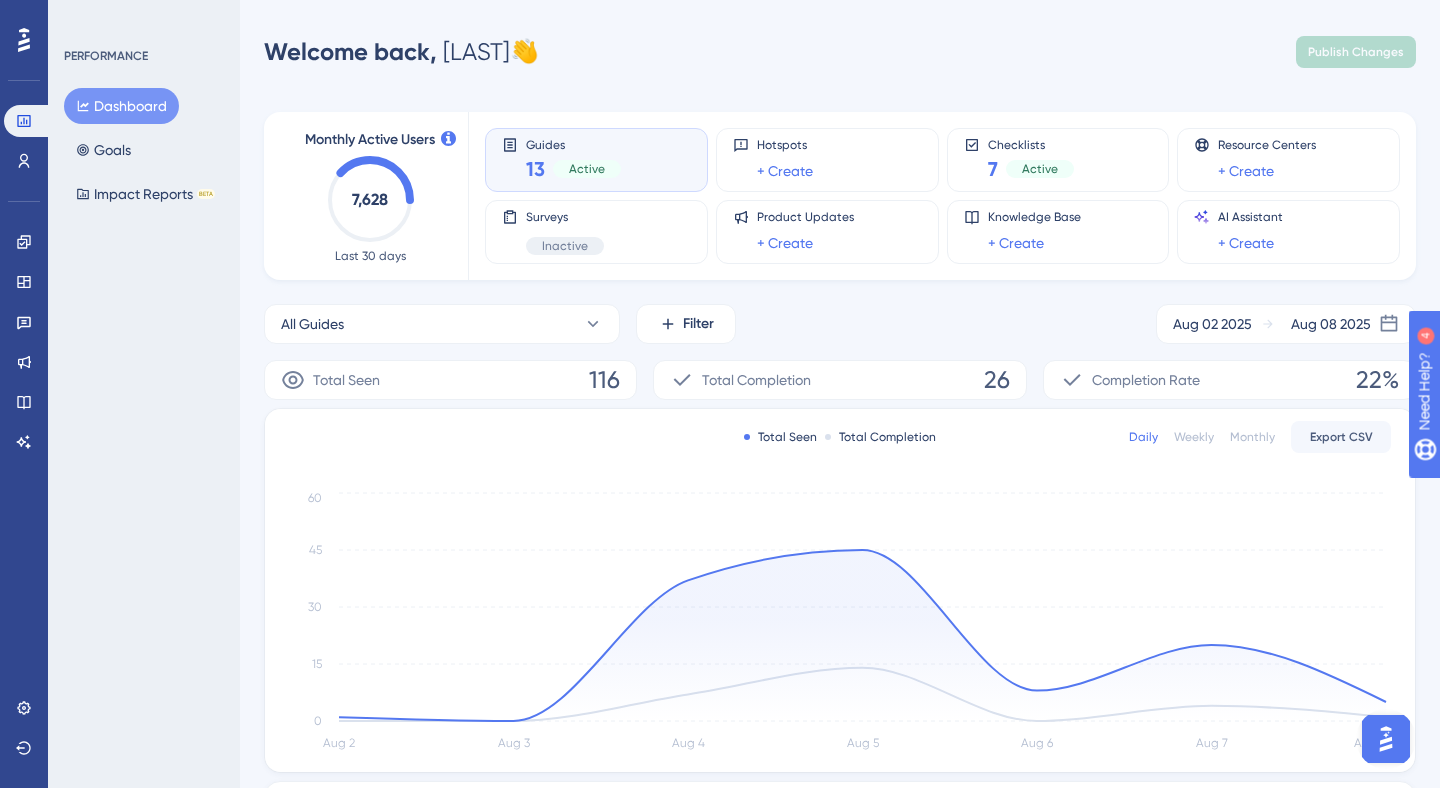 scroll, scrollTop: 1, scrollLeft: 0, axis: vertical 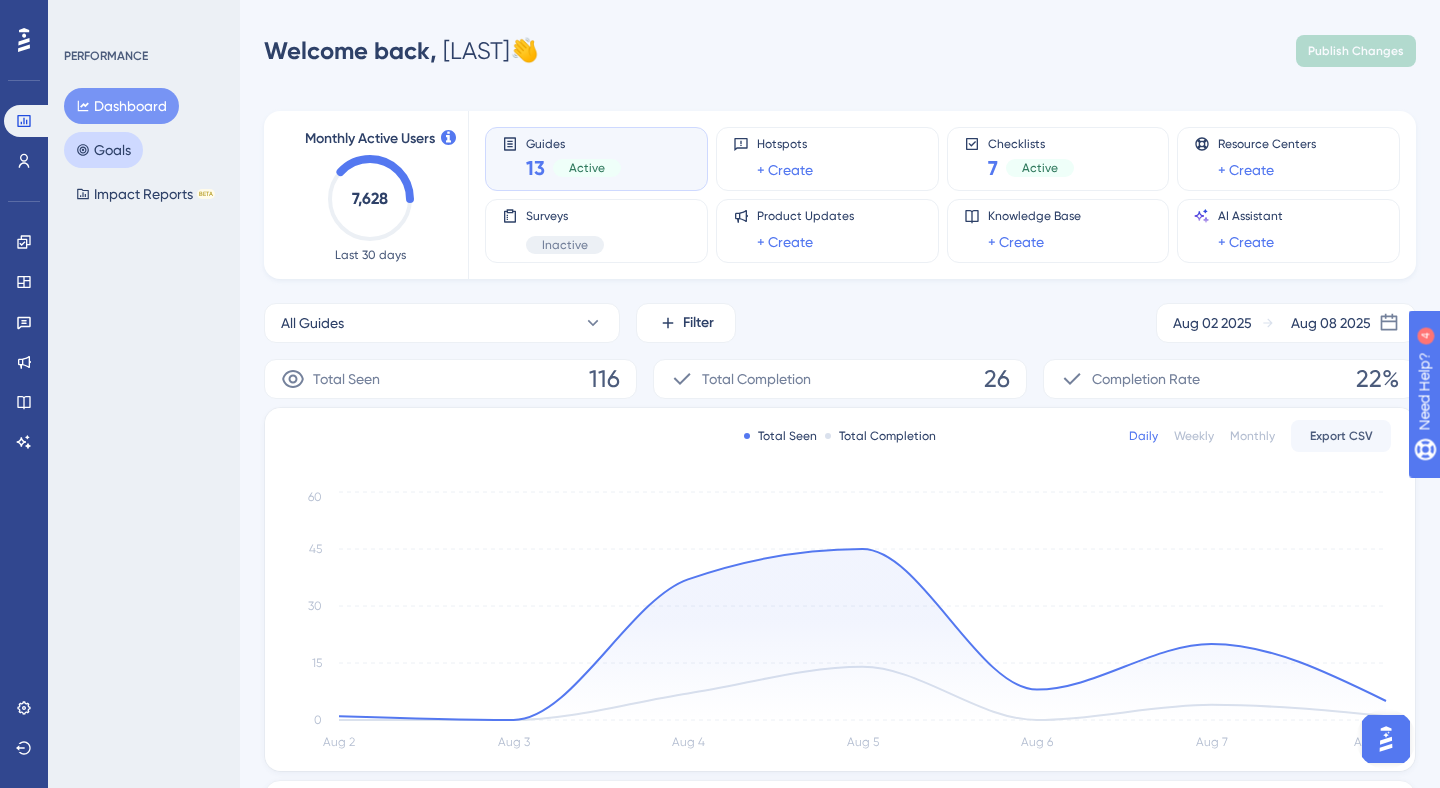 click on "Goals" at bounding box center (103, 150) 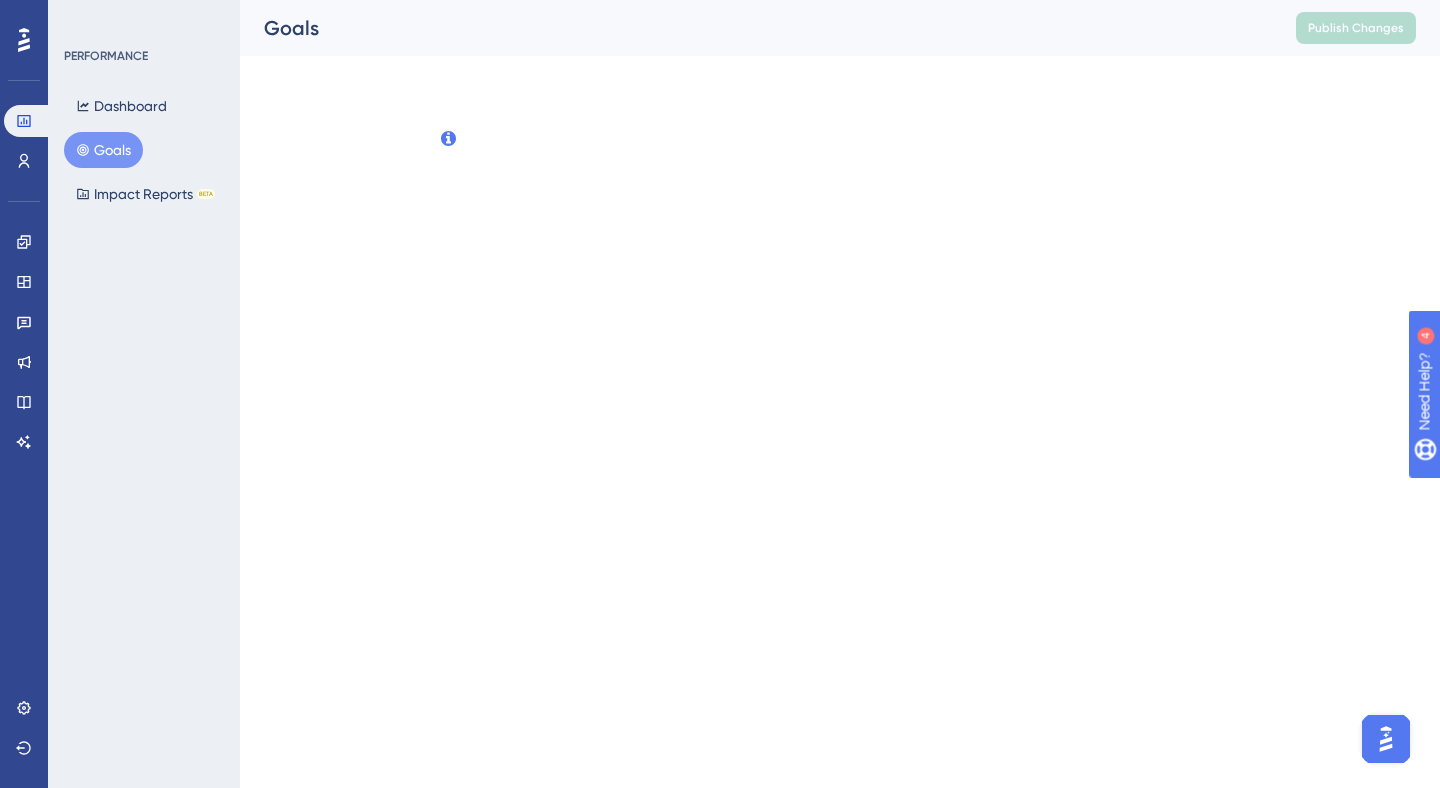 scroll, scrollTop: 0, scrollLeft: 0, axis: both 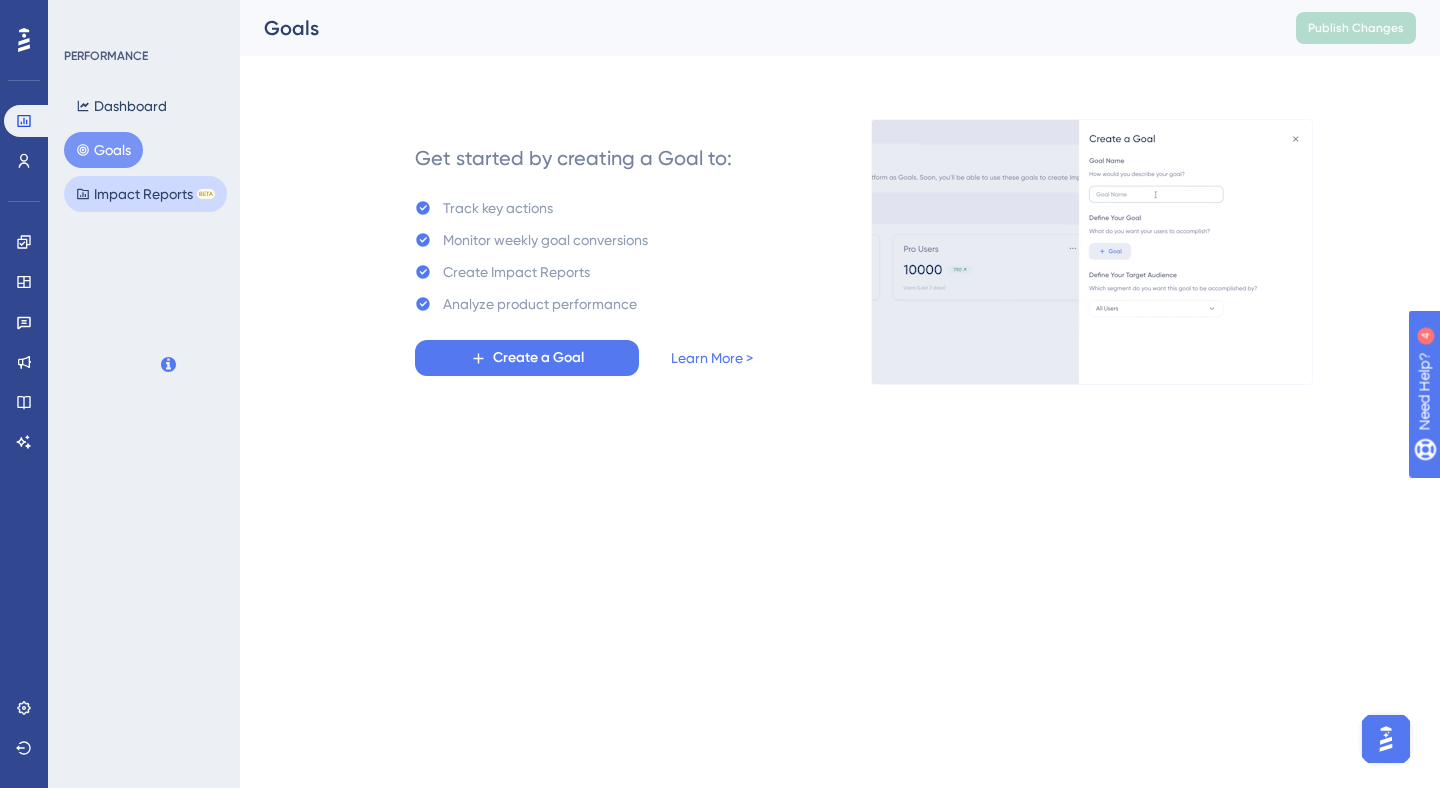 click on "Impact Reports BETA" at bounding box center [145, 194] 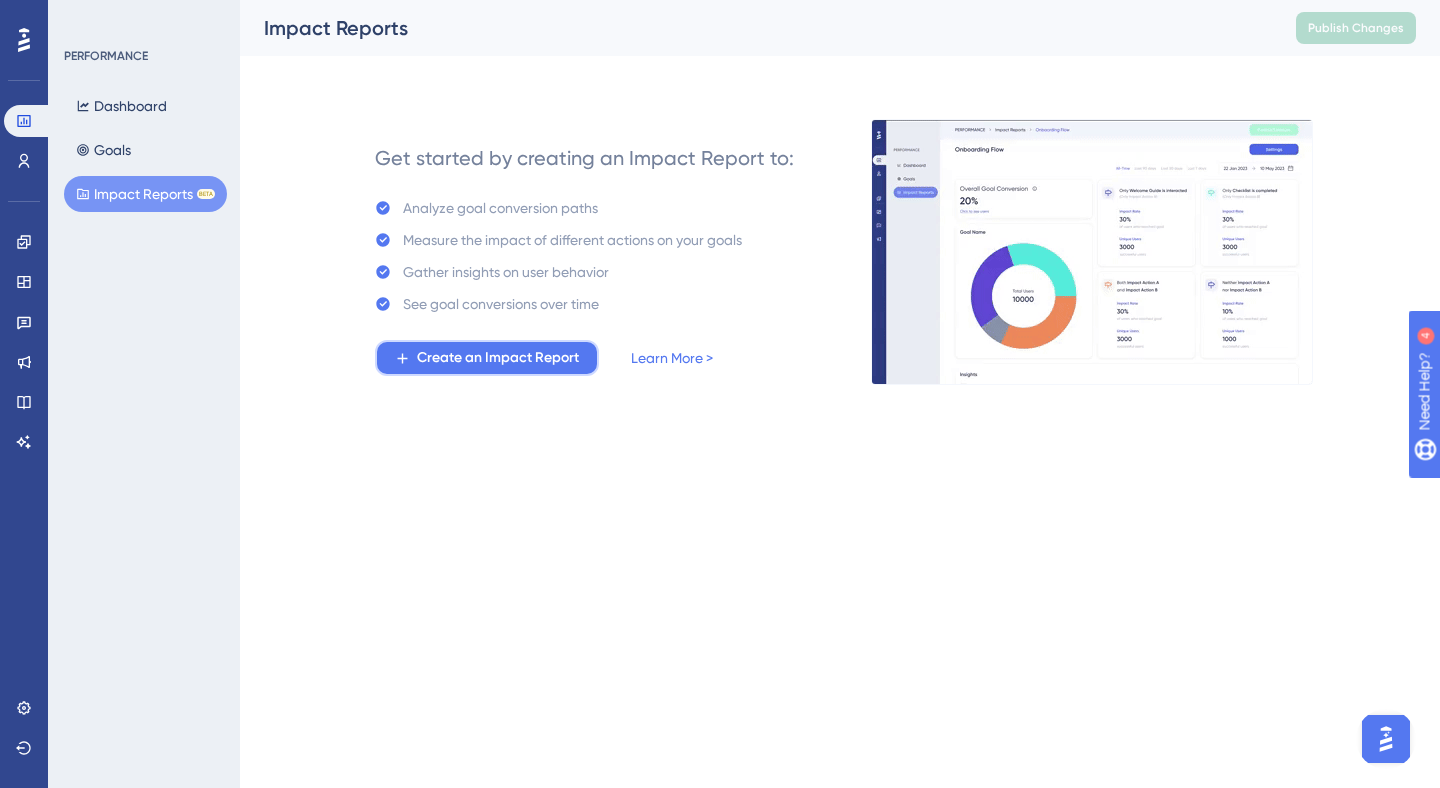 click on "Create an Impact Report" at bounding box center [498, 358] 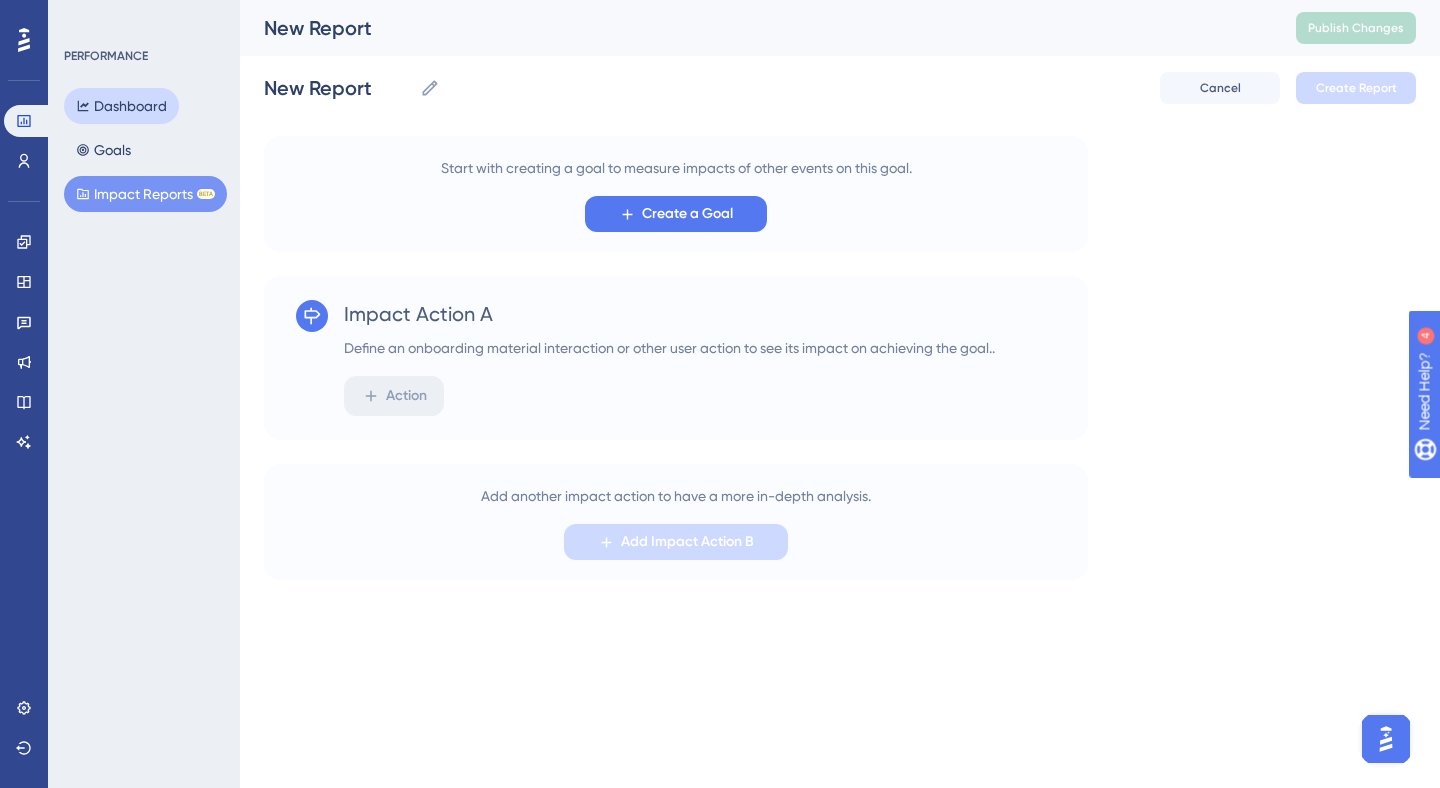 click on "Dashboard" at bounding box center (121, 106) 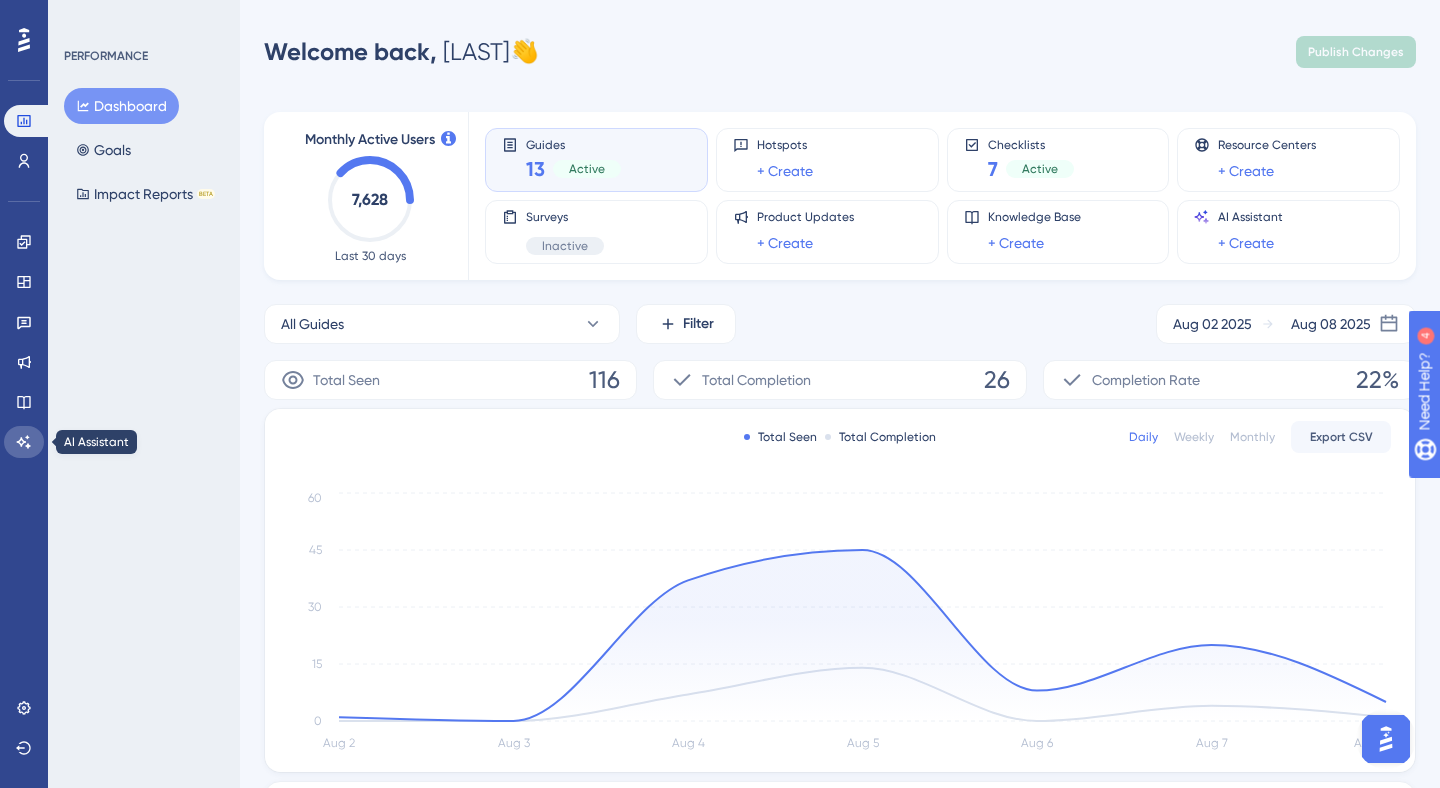 click at bounding box center (24, 442) 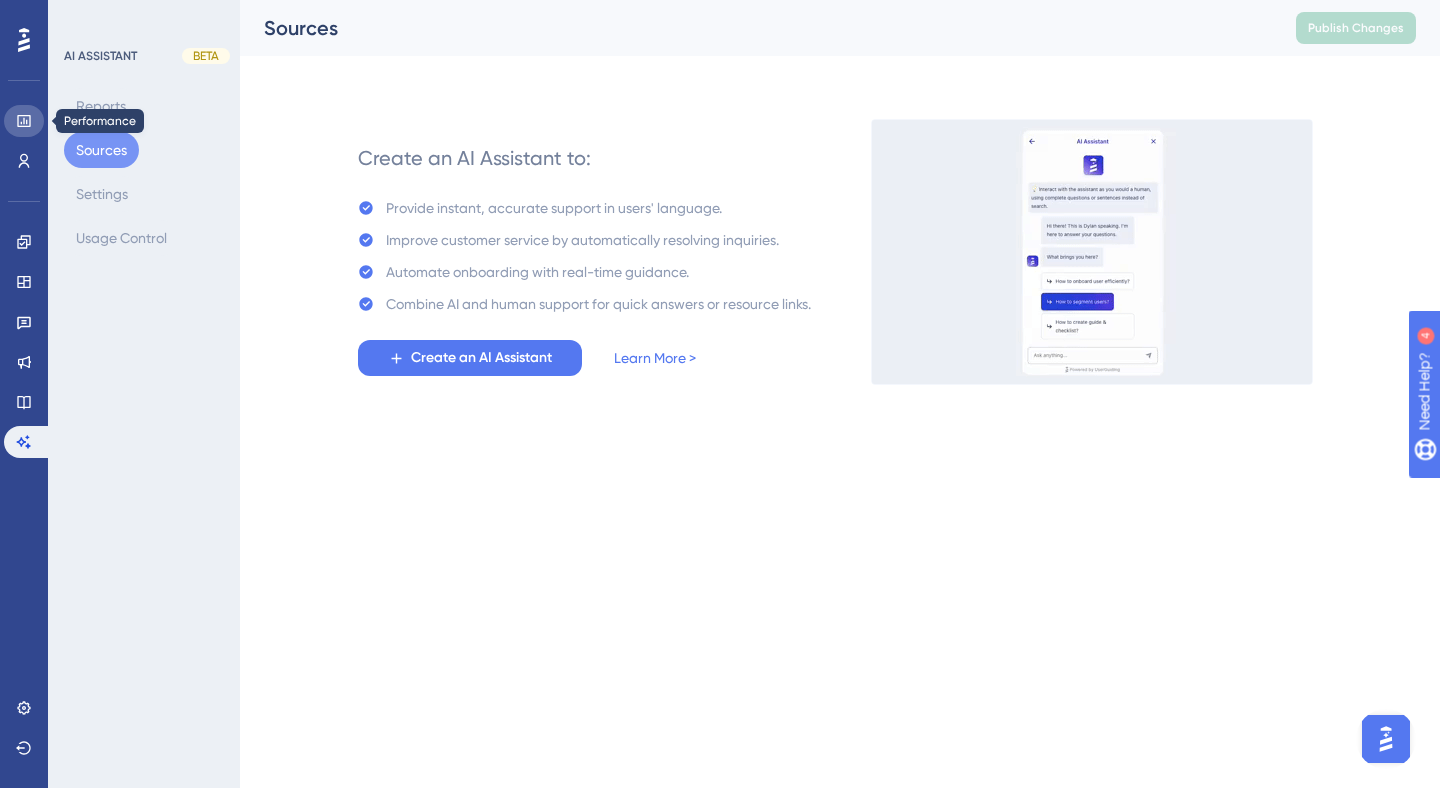 click 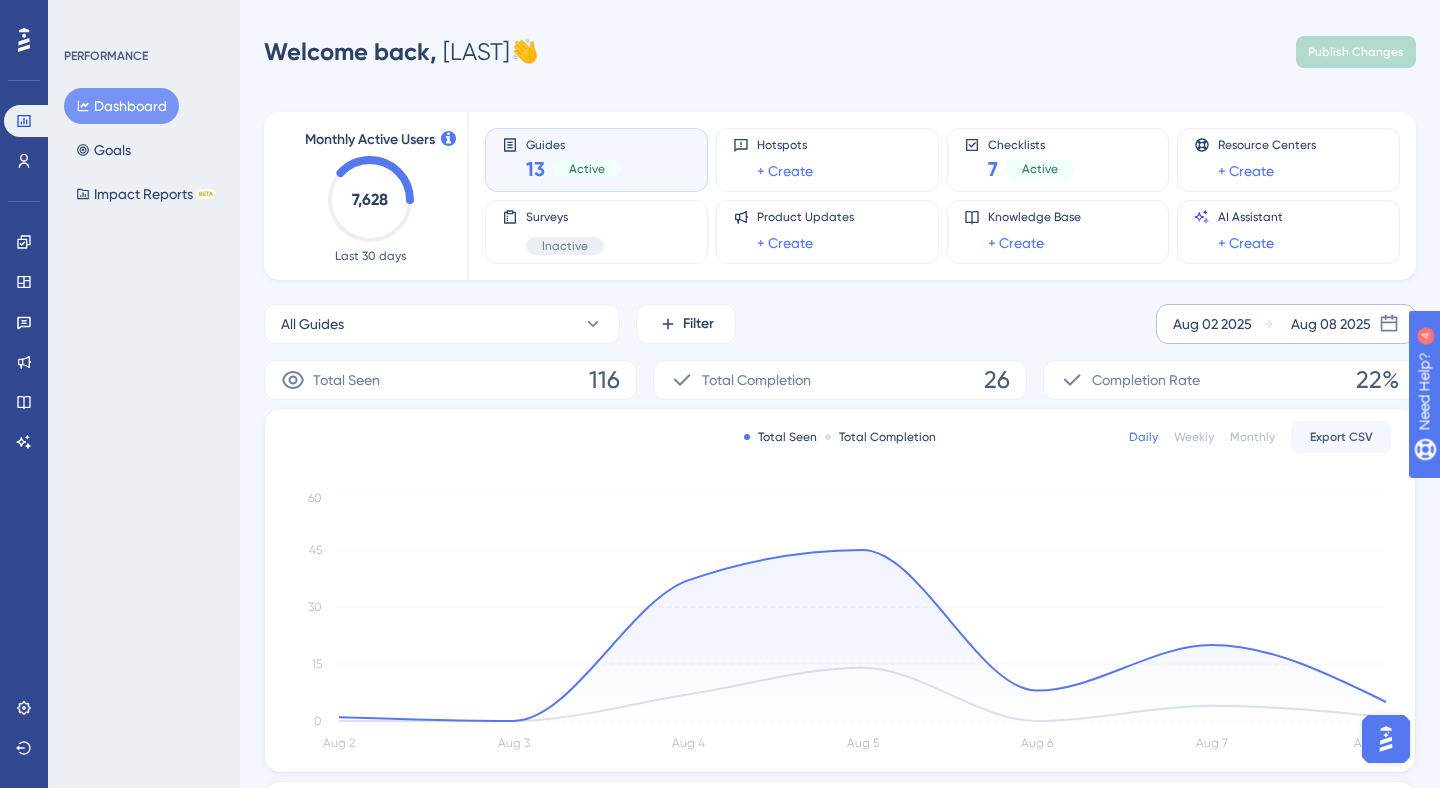 click on "[MONTH] [DAY] [YEAR] [MONTH] [DAY] [YEAR]" at bounding box center (1286, 324) 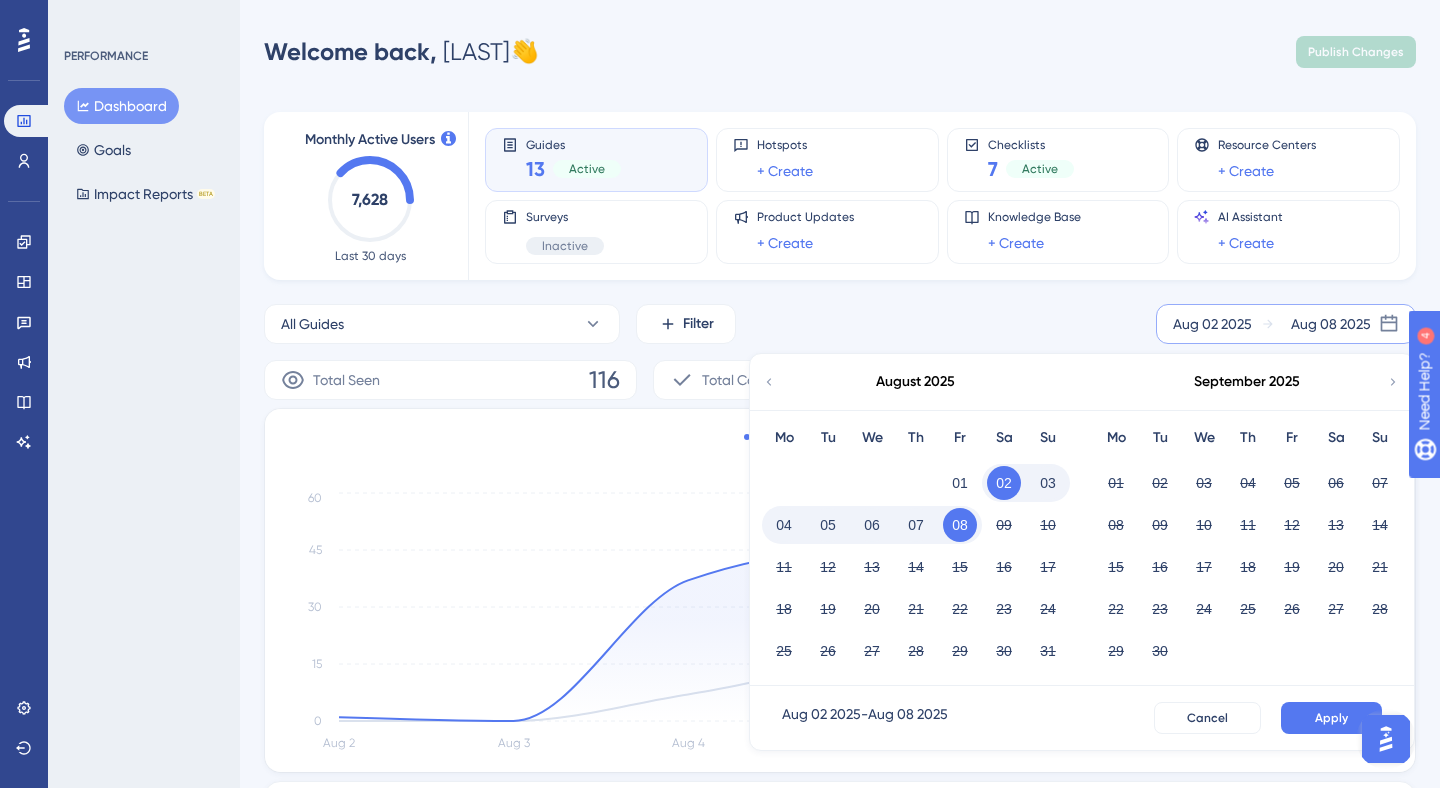 click on "Total Completion" at bounding box center [756, 380] 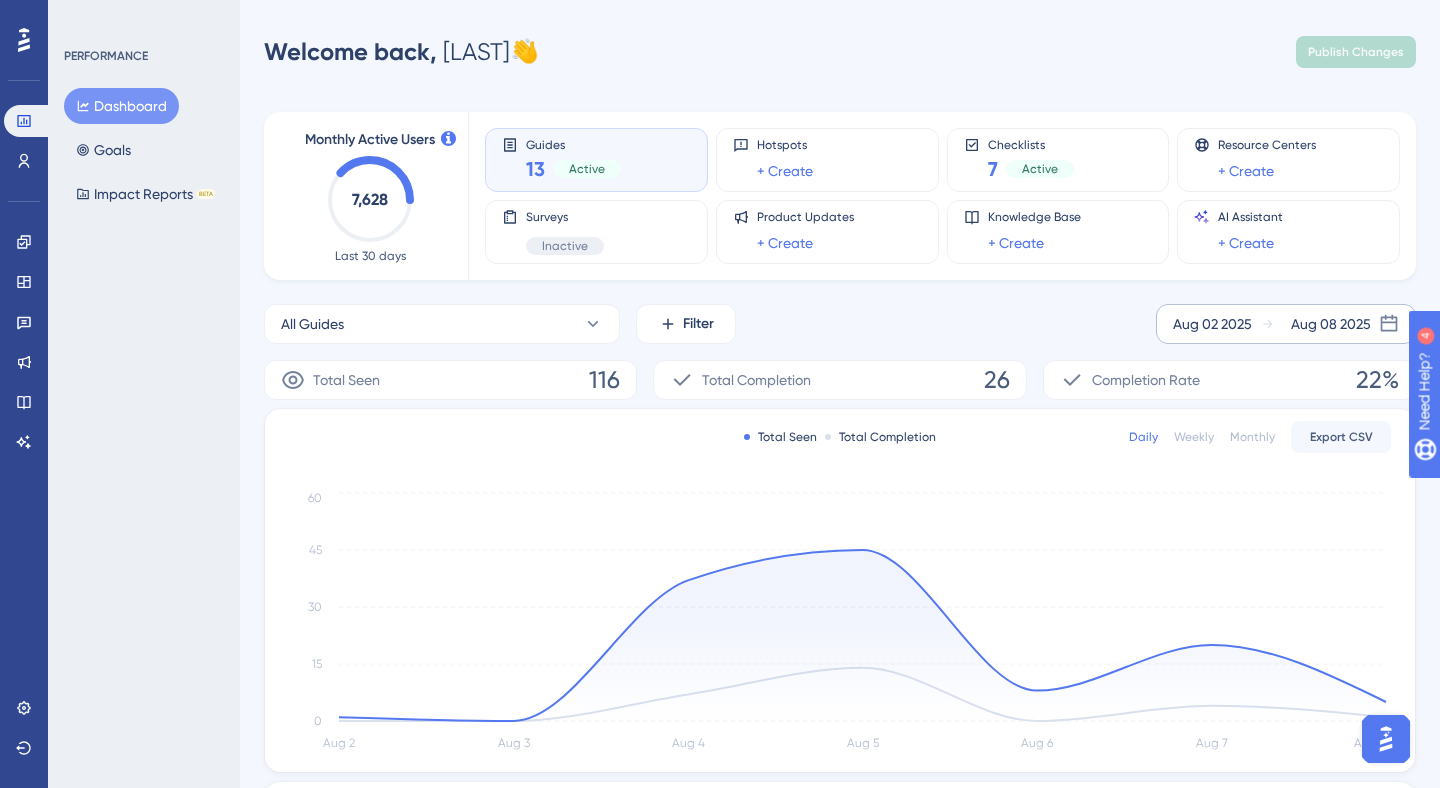 click on "Aug 02 2025" at bounding box center [1212, 324] 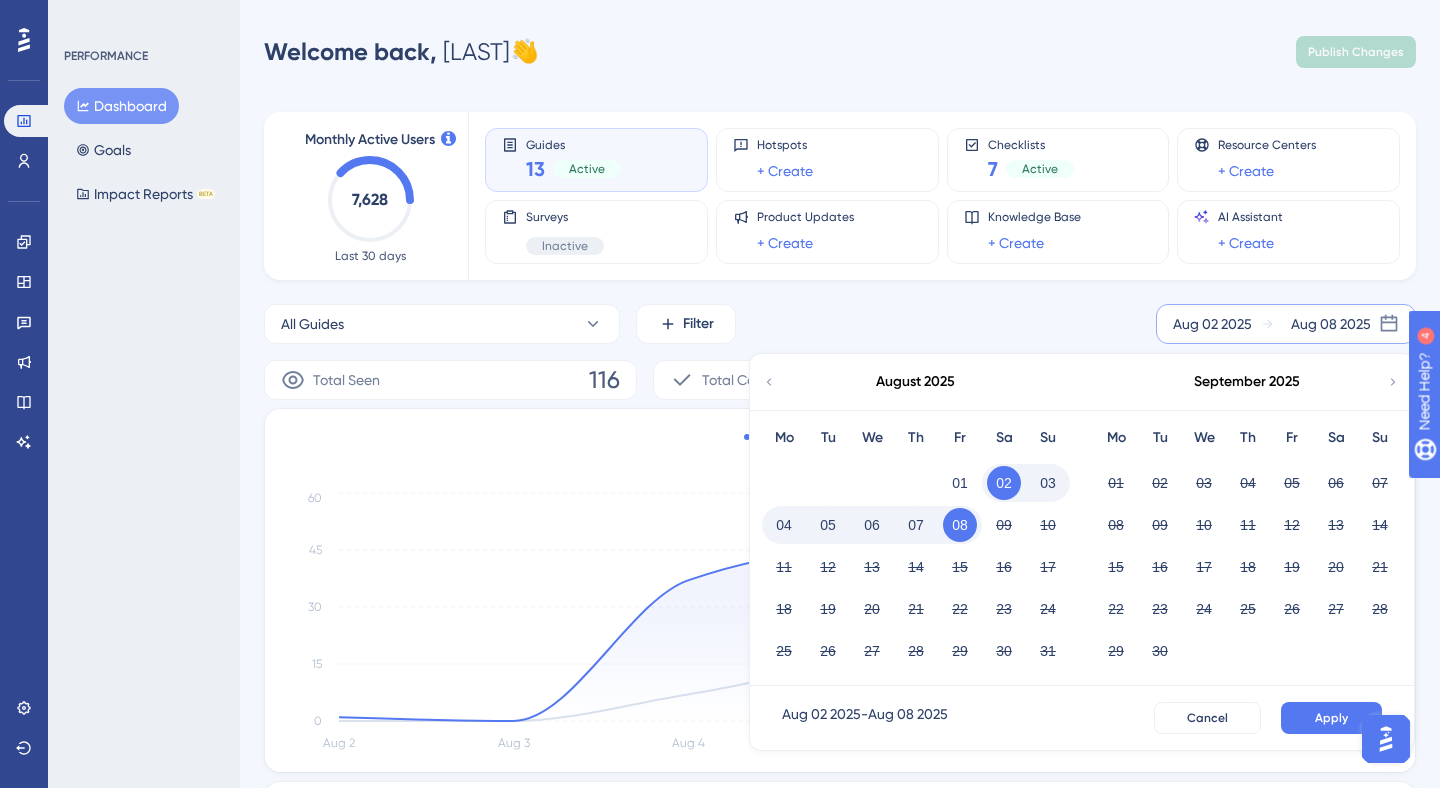 click 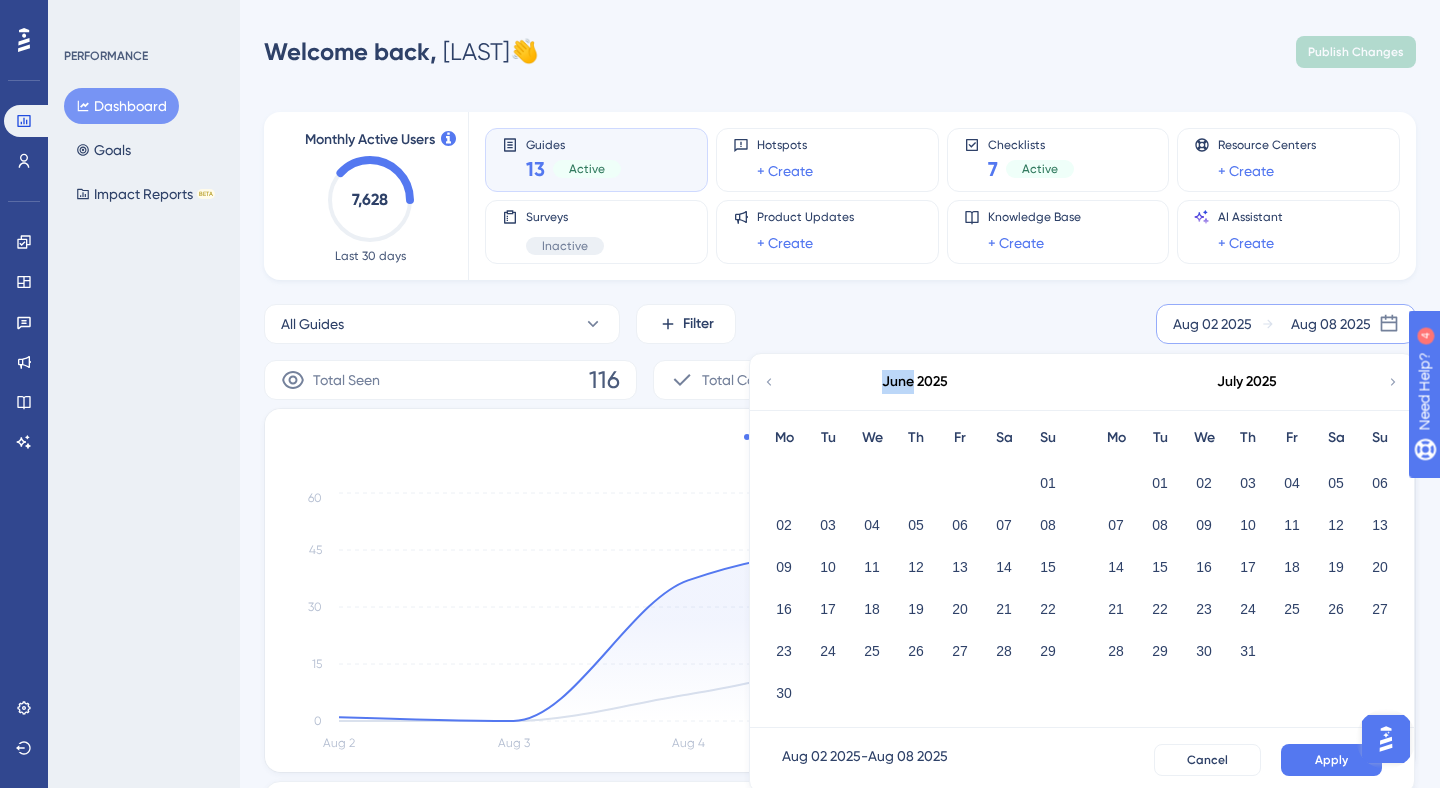 click 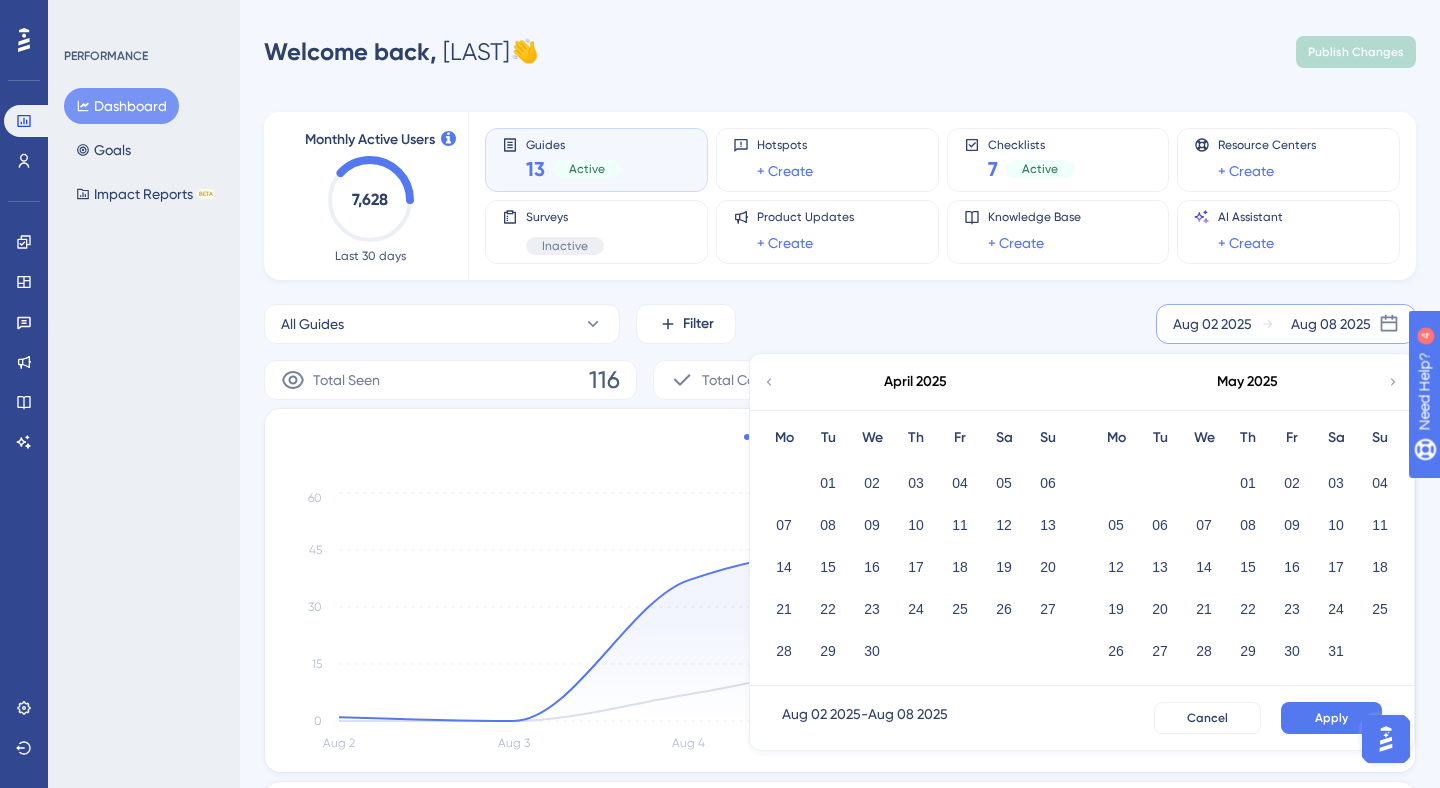 click 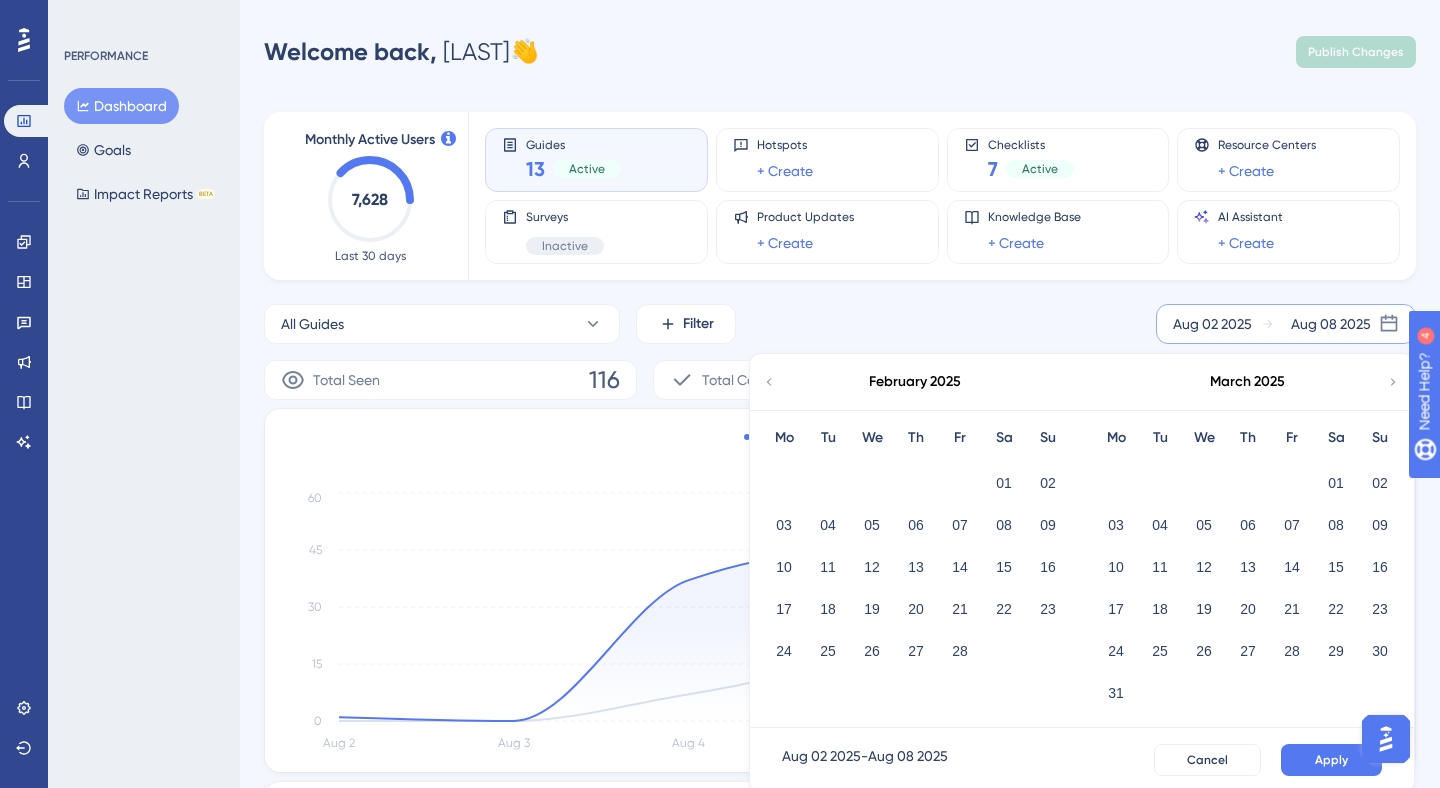 click 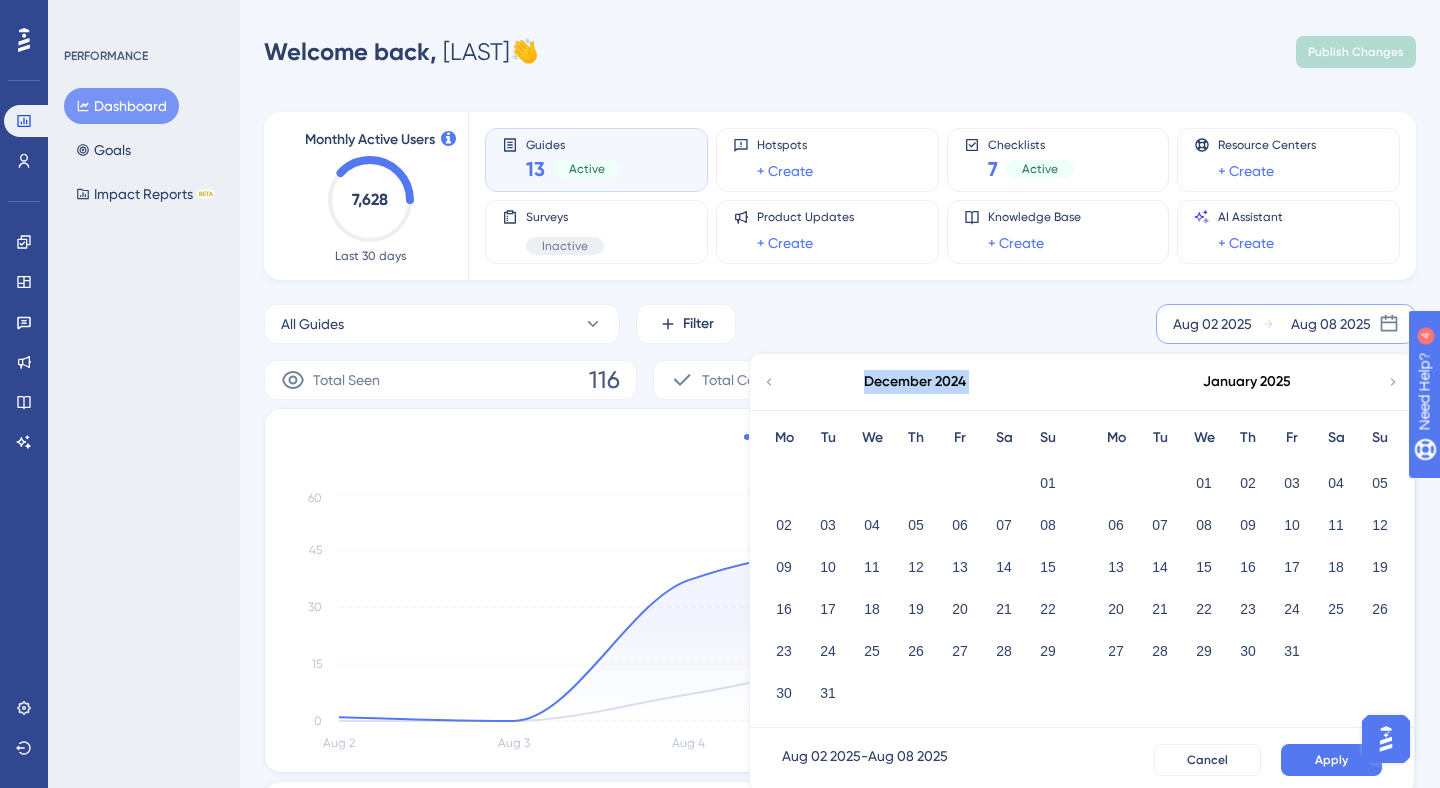 click 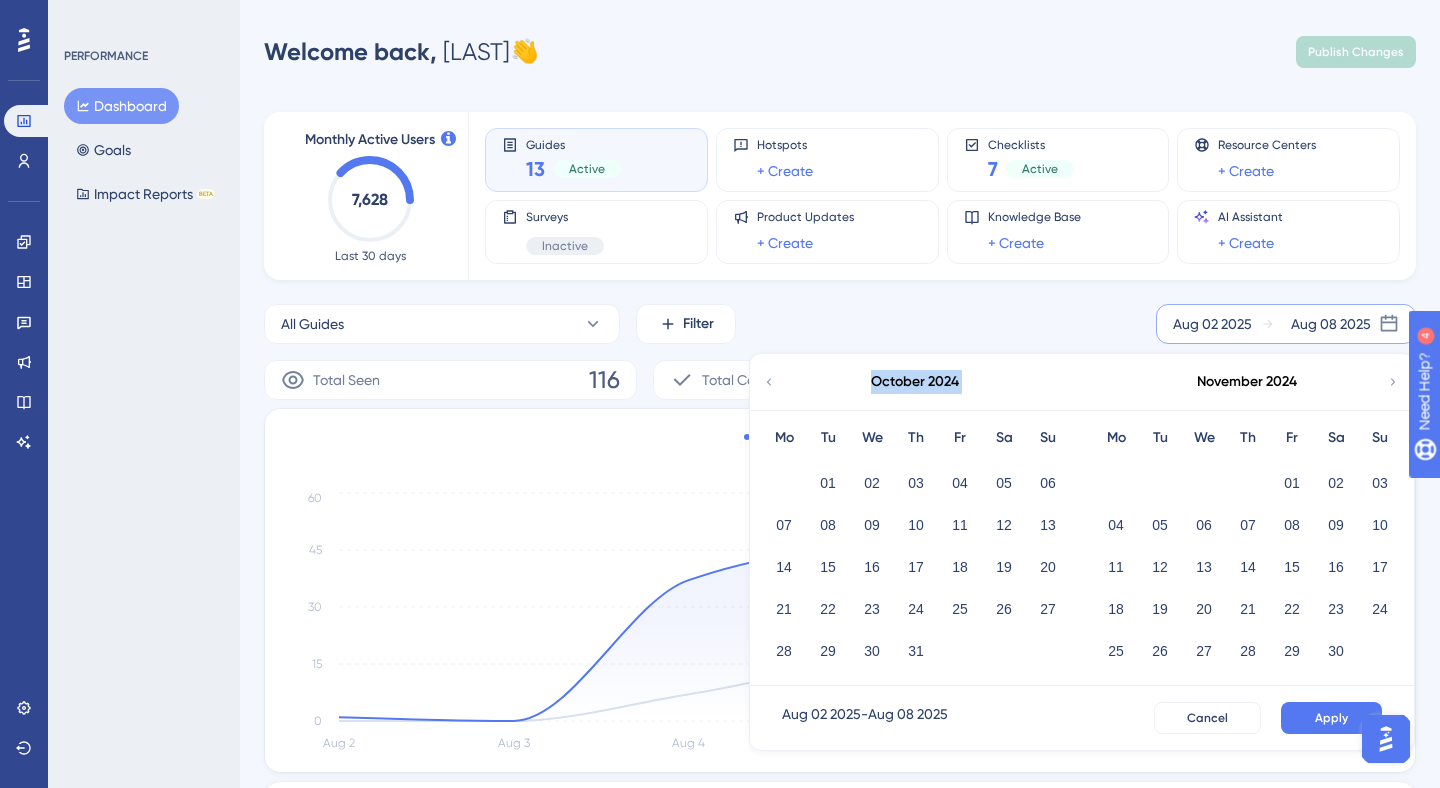click 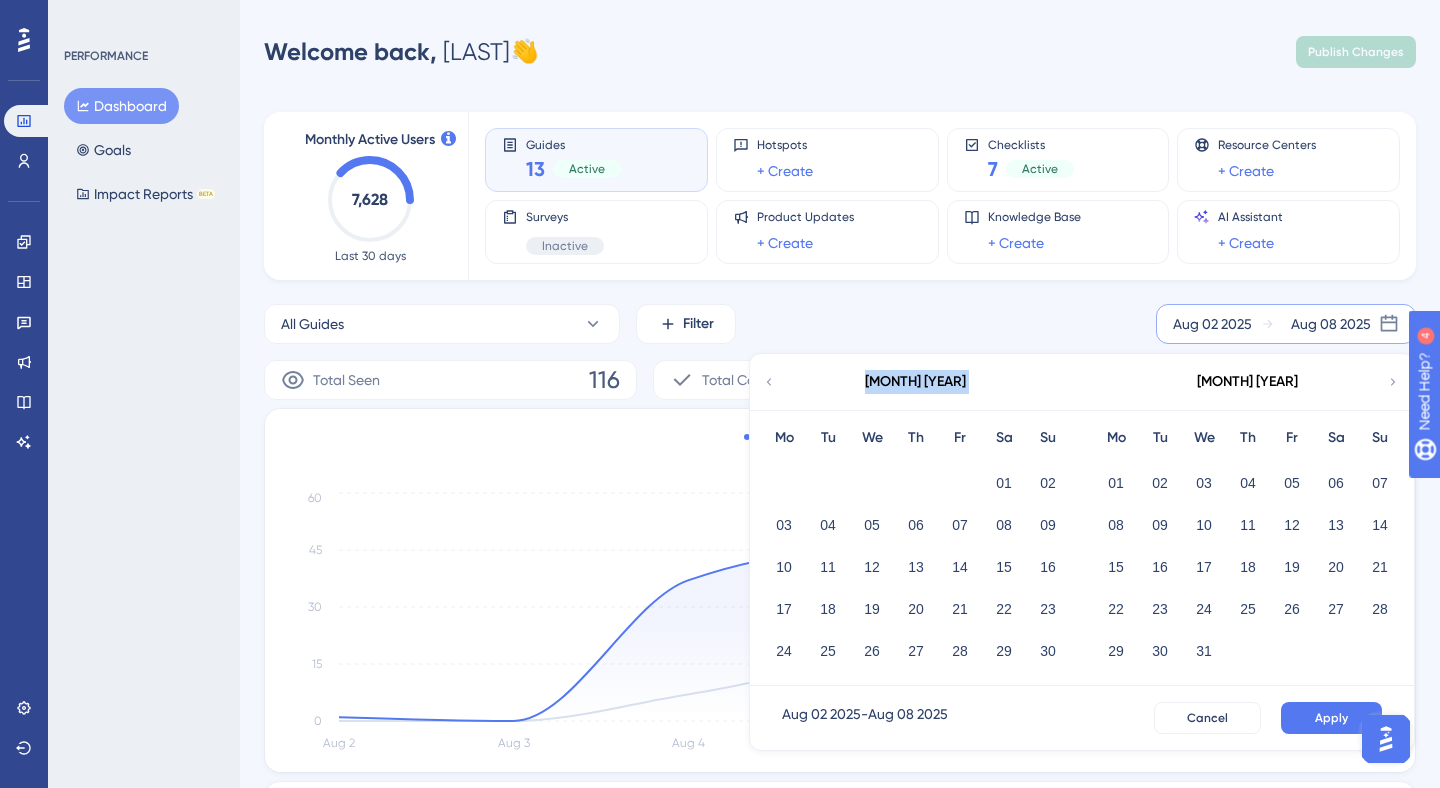 click 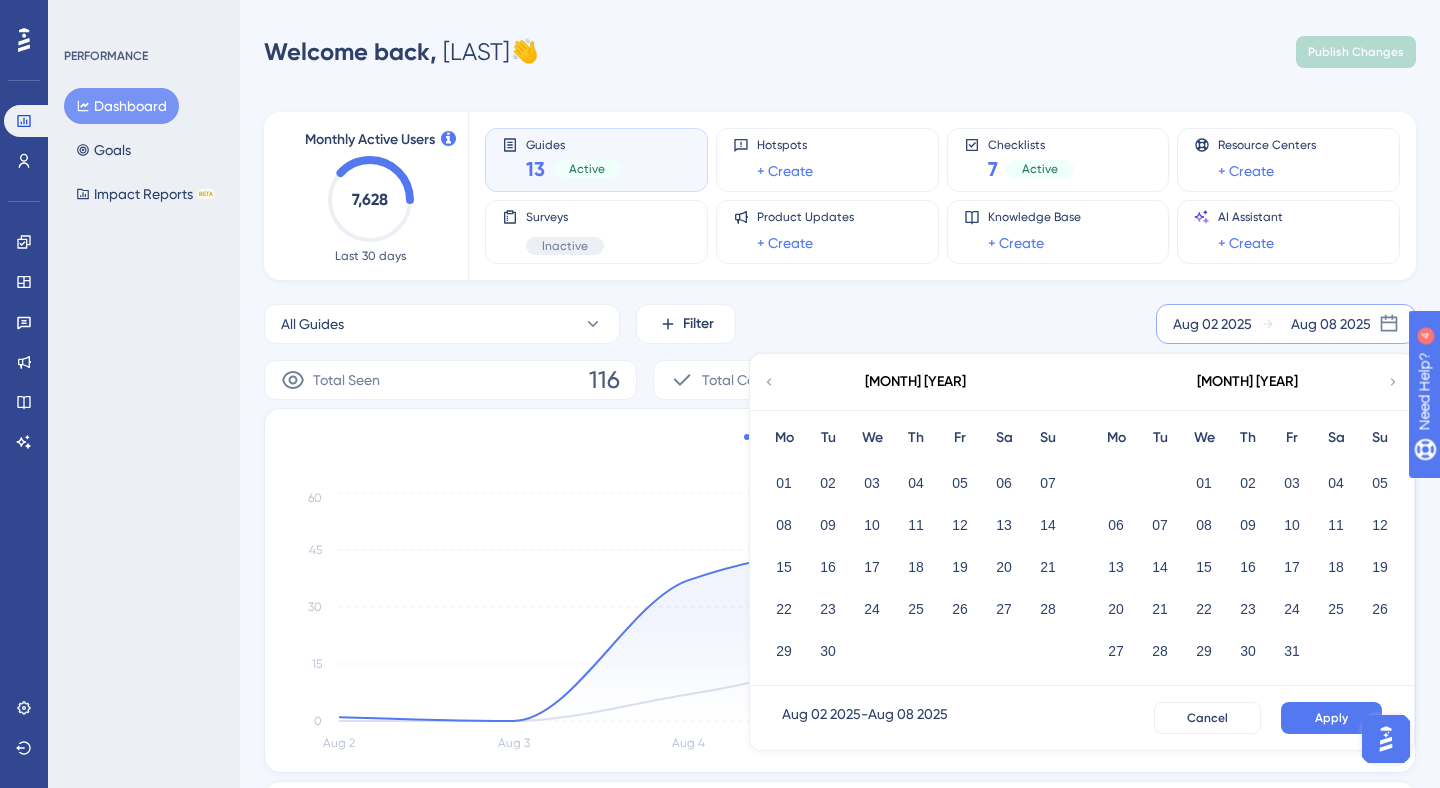 click 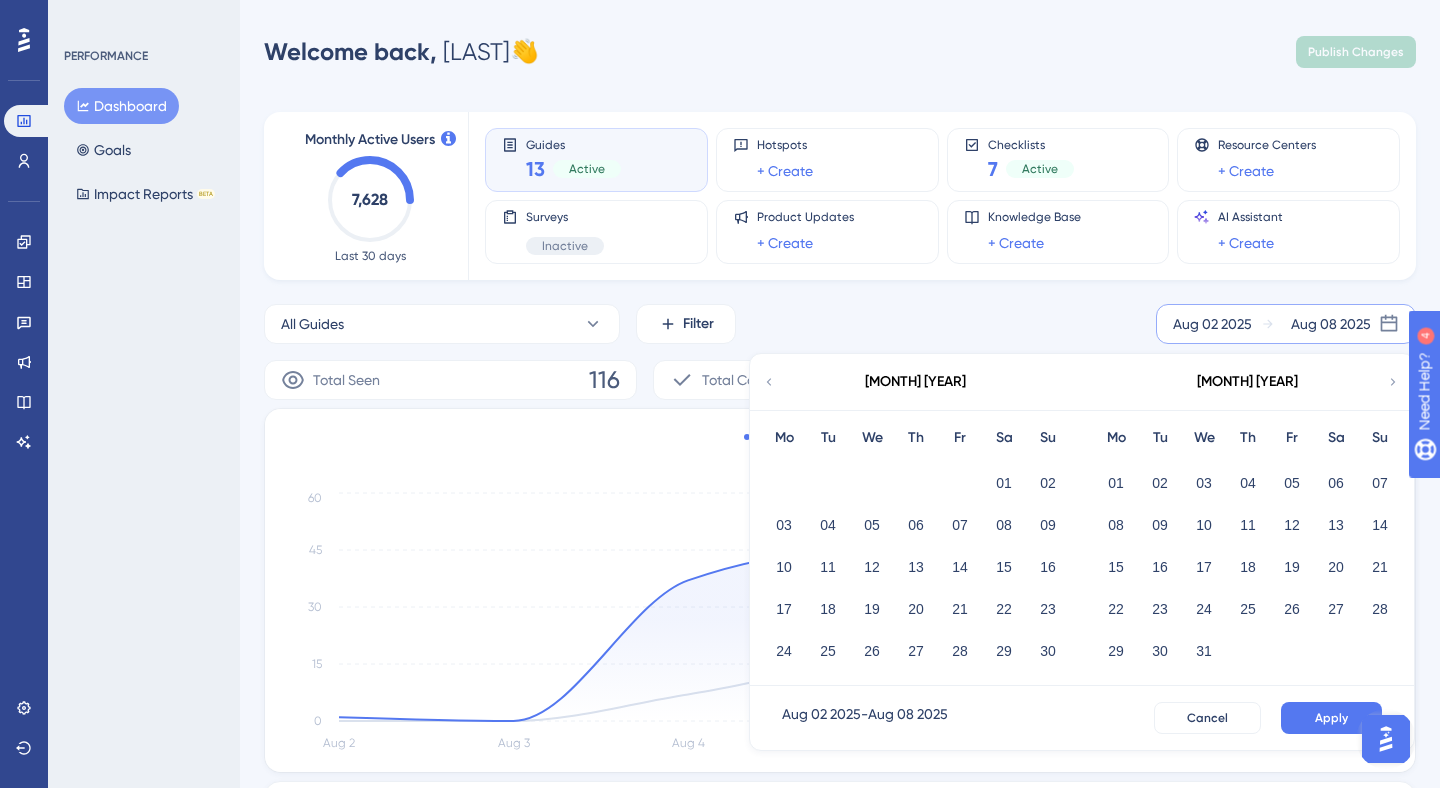 click 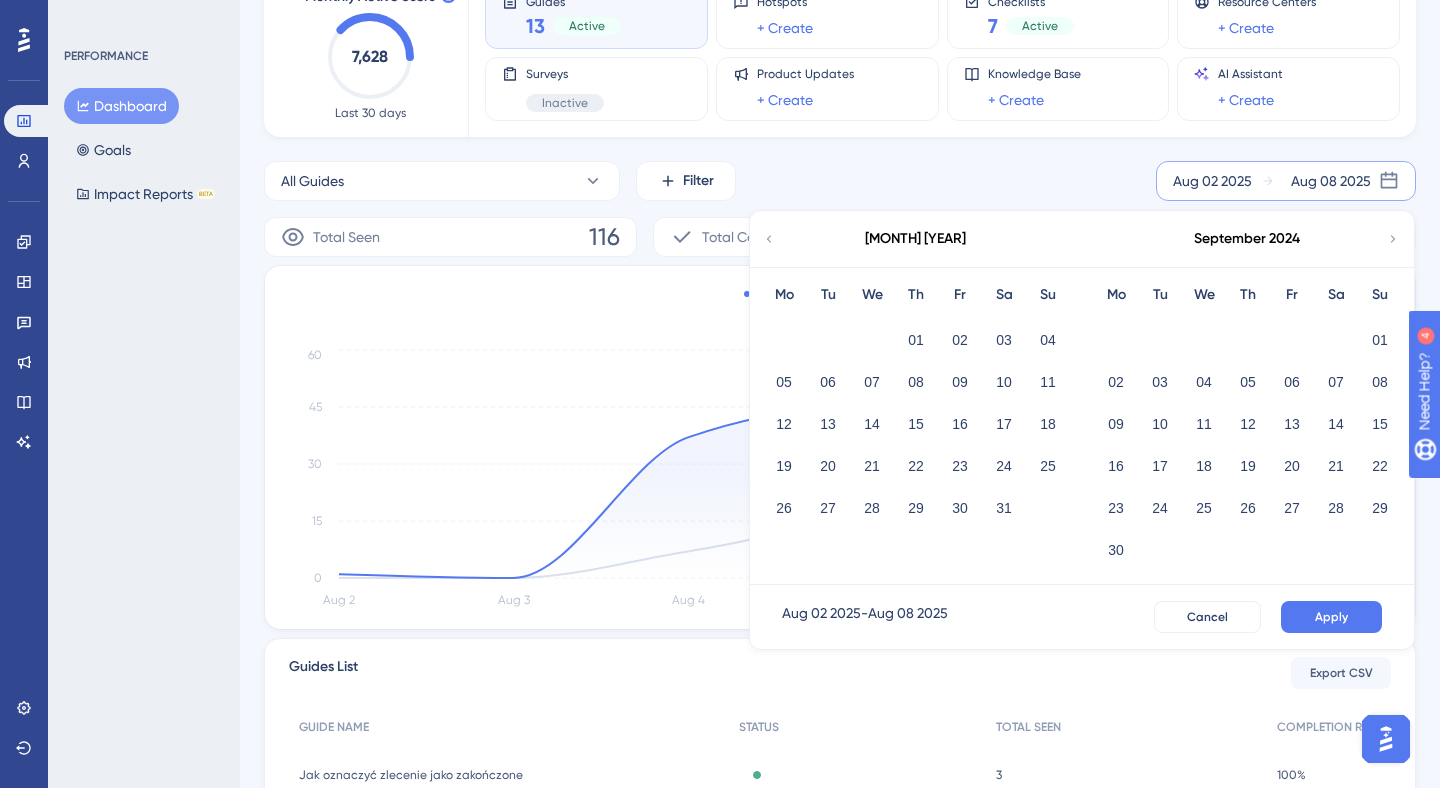 scroll, scrollTop: 159, scrollLeft: 0, axis: vertical 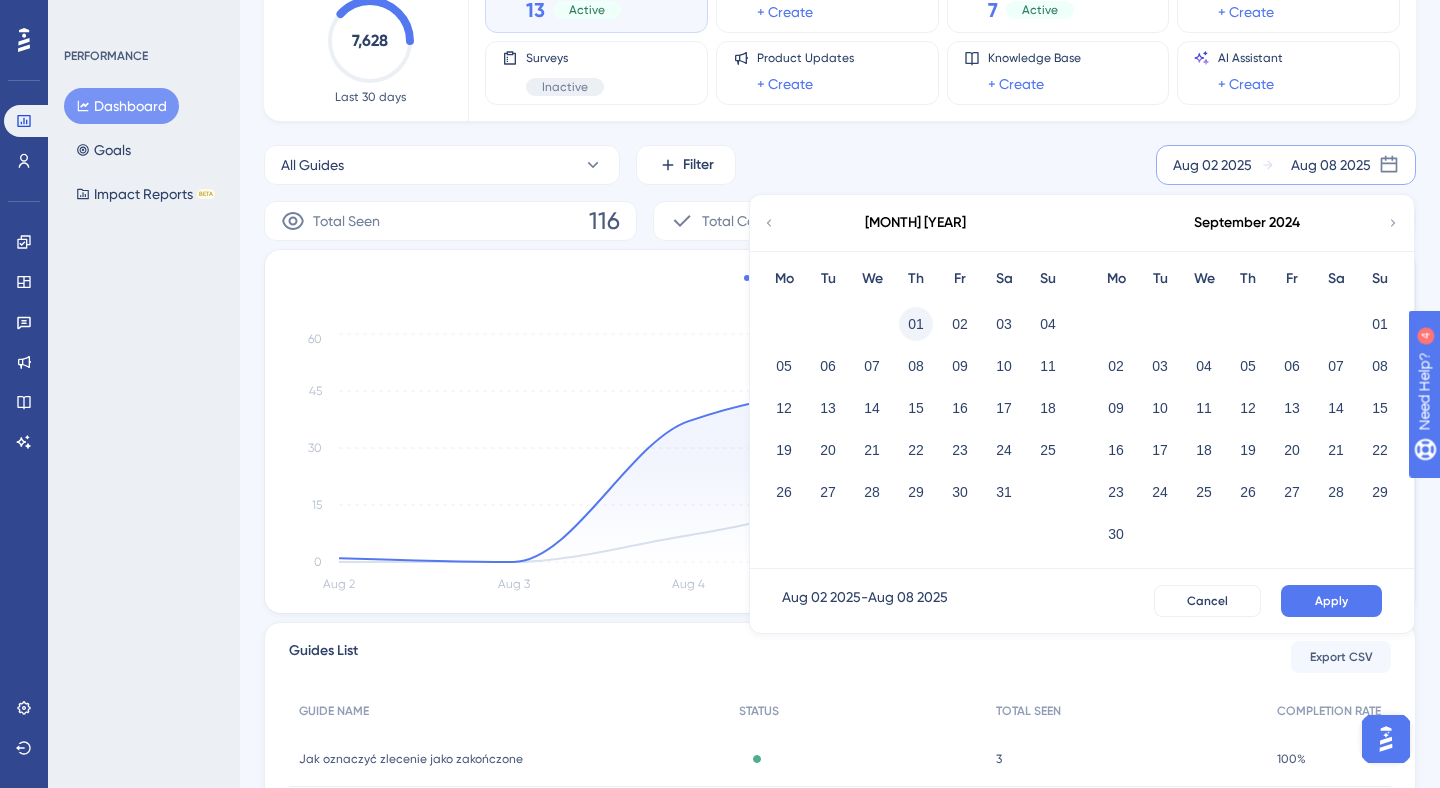 click on "01" at bounding box center (916, 324) 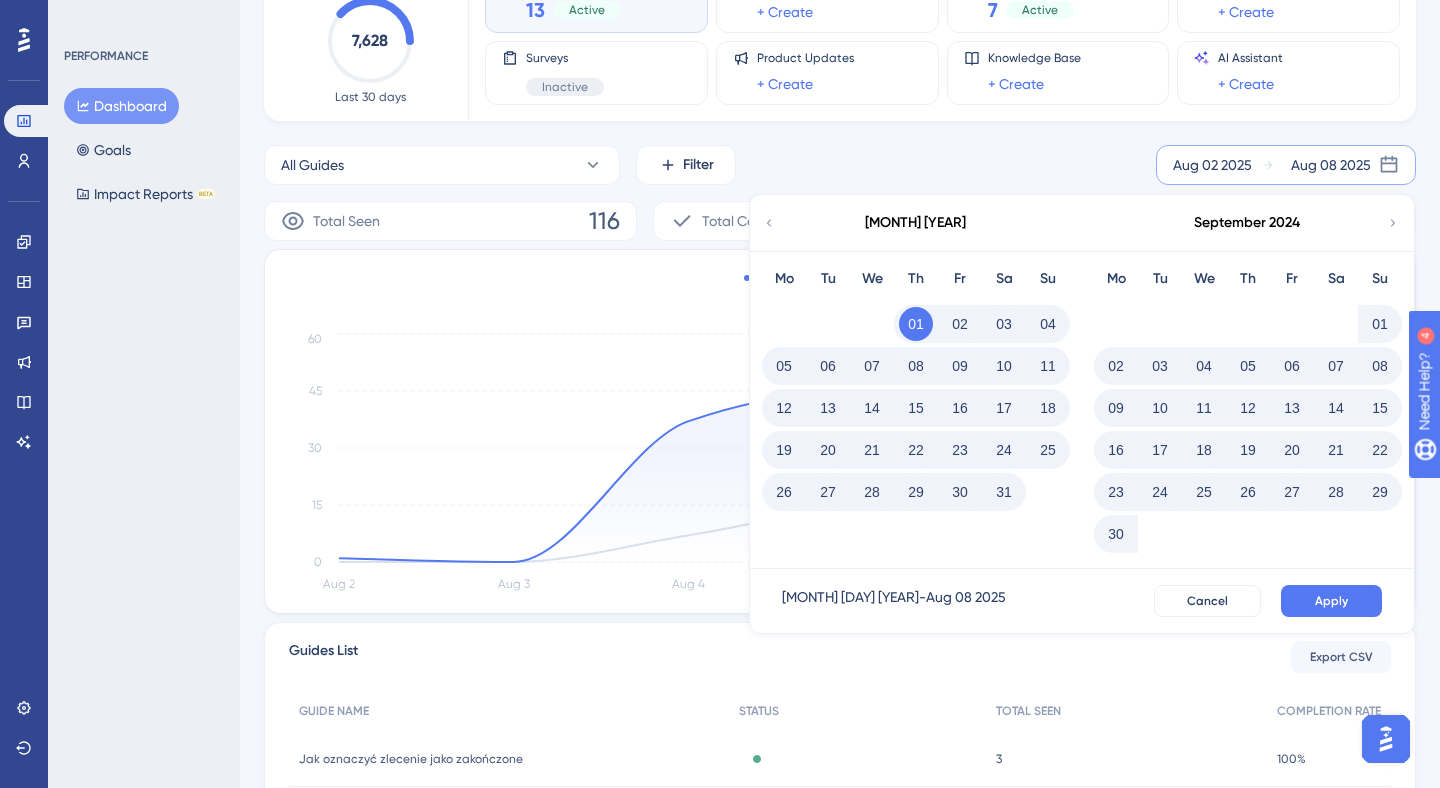 drag, startPoint x: 1024, startPoint y: 497, endPoint x: 1013, endPoint y: 499, distance: 11.18034 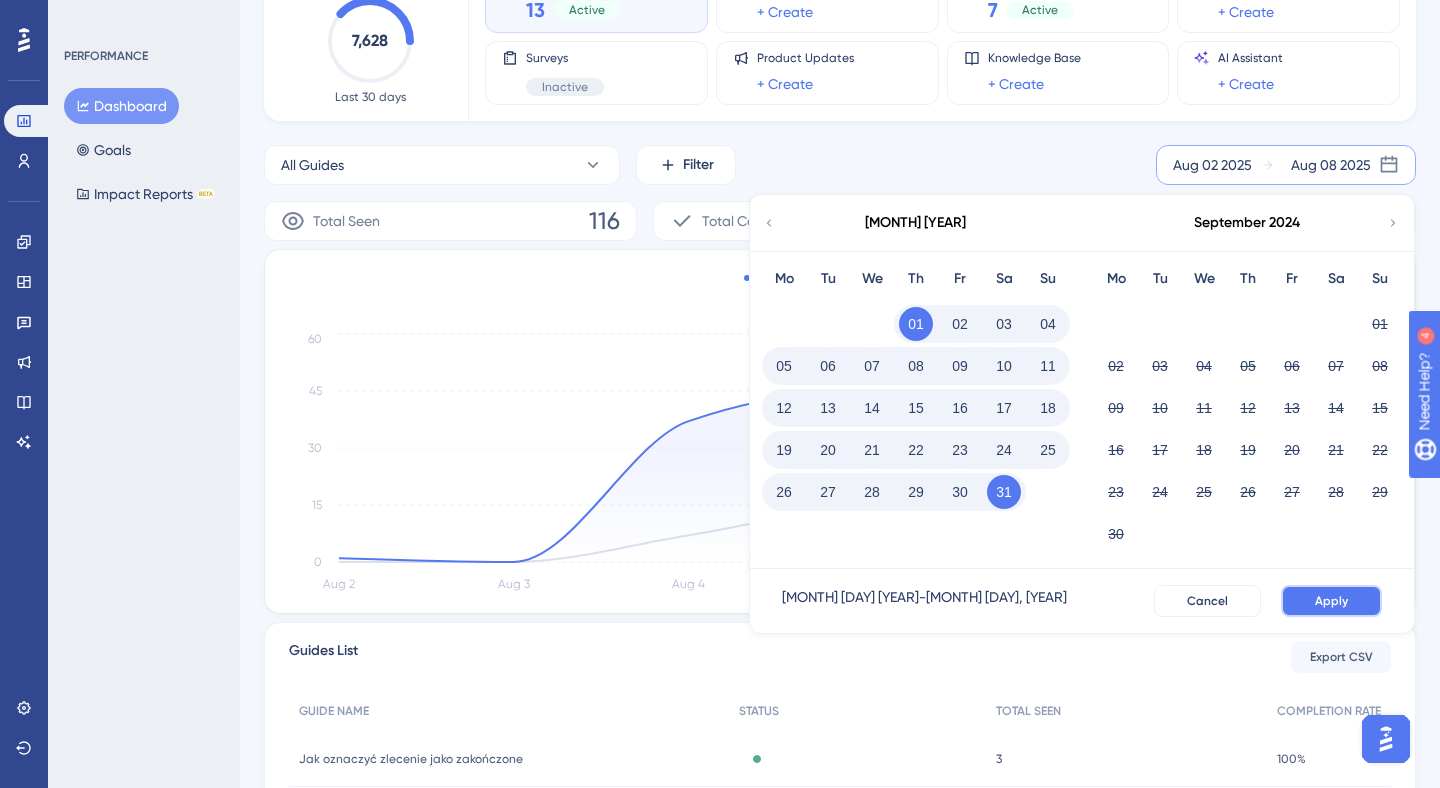 click on "Apply" at bounding box center (1331, 601) 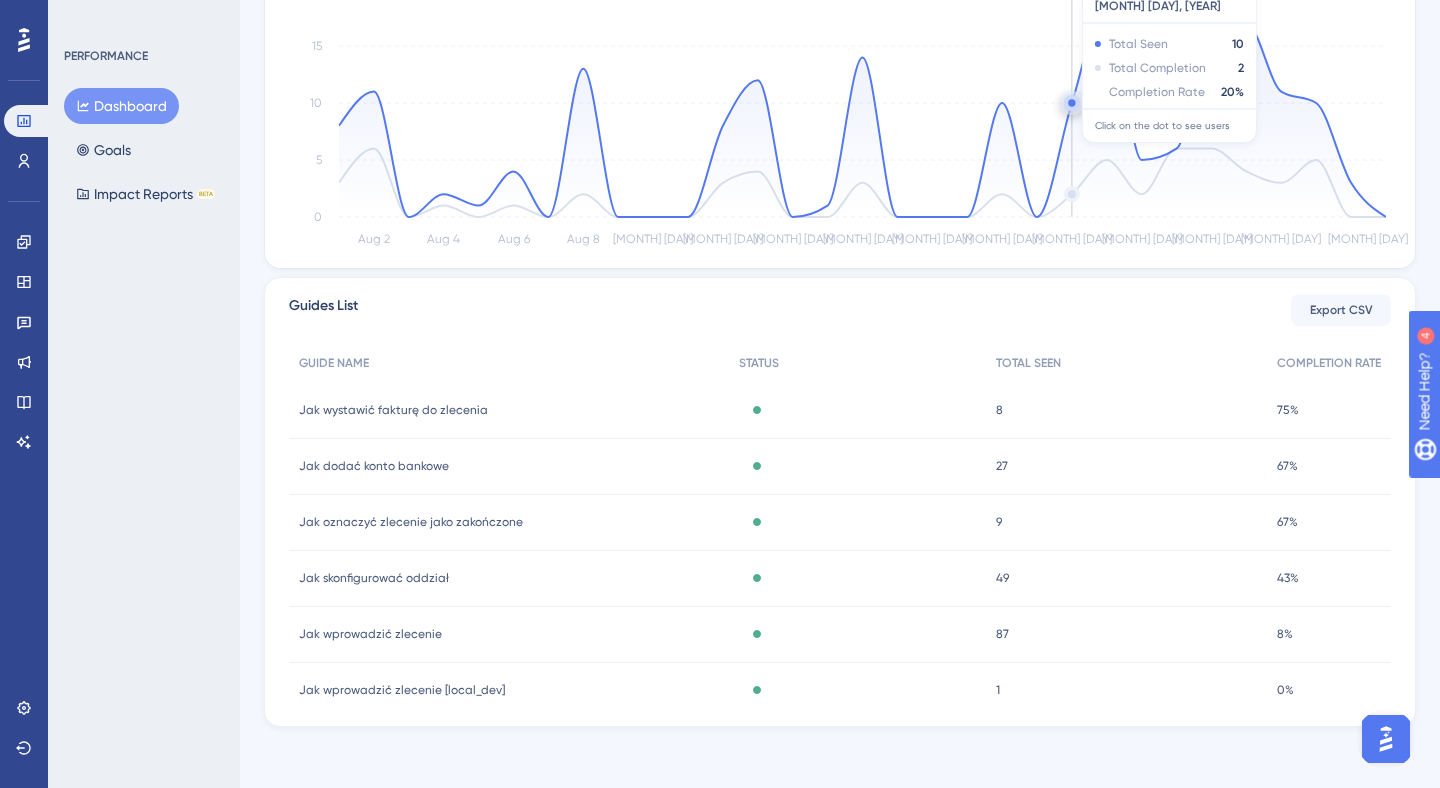 scroll, scrollTop: 507, scrollLeft: 0, axis: vertical 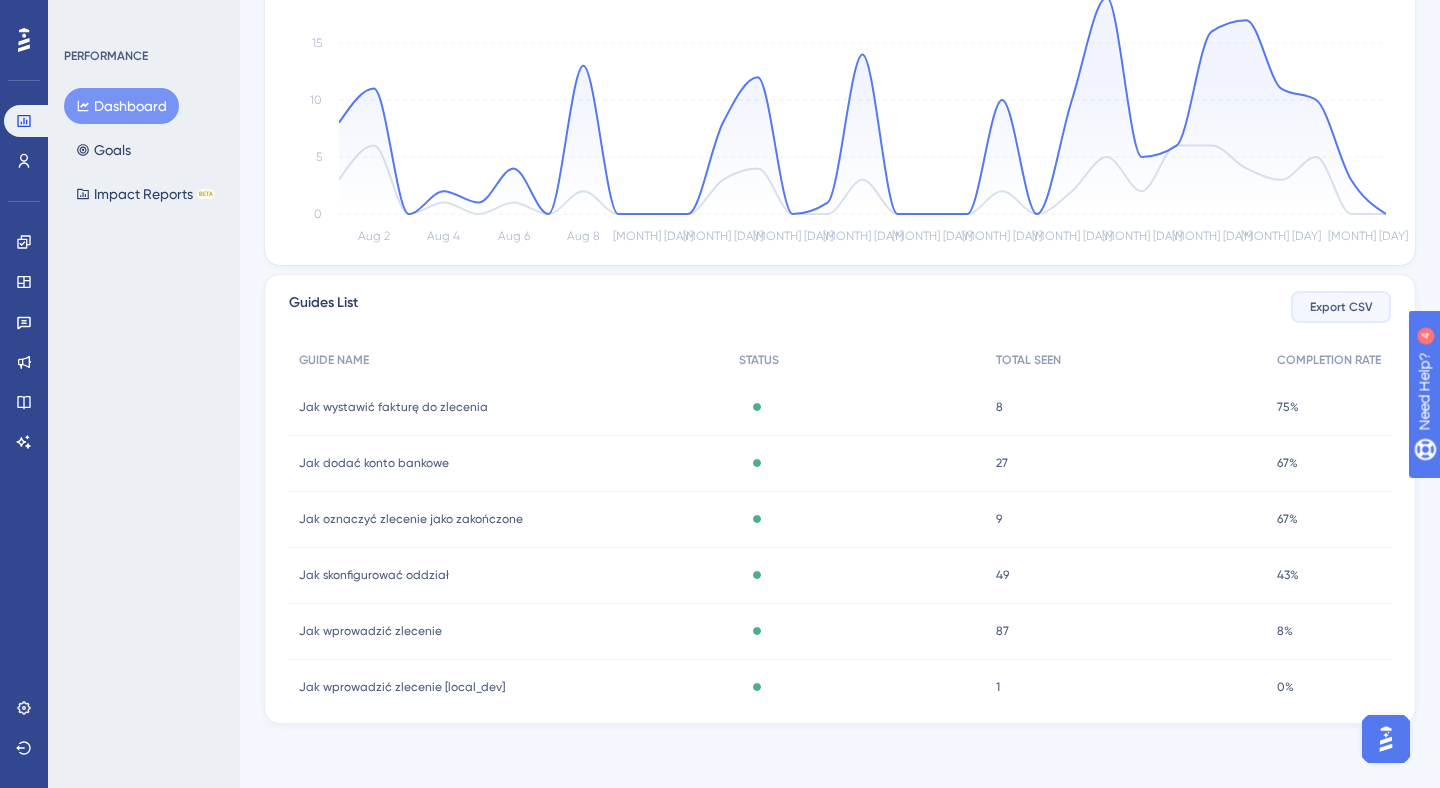 click on "Export CSV" at bounding box center (1341, 307) 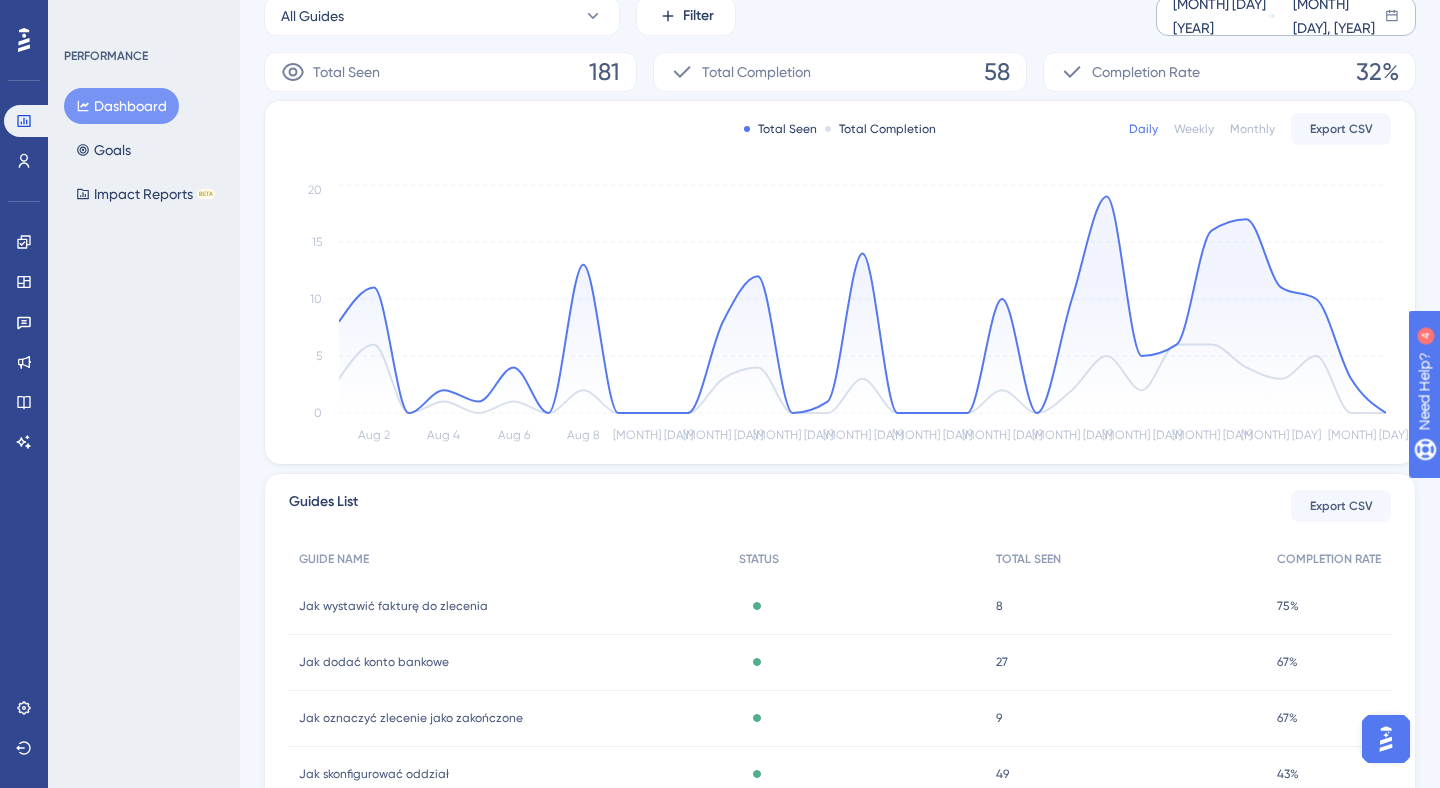 scroll, scrollTop: 304, scrollLeft: 0, axis: vertical 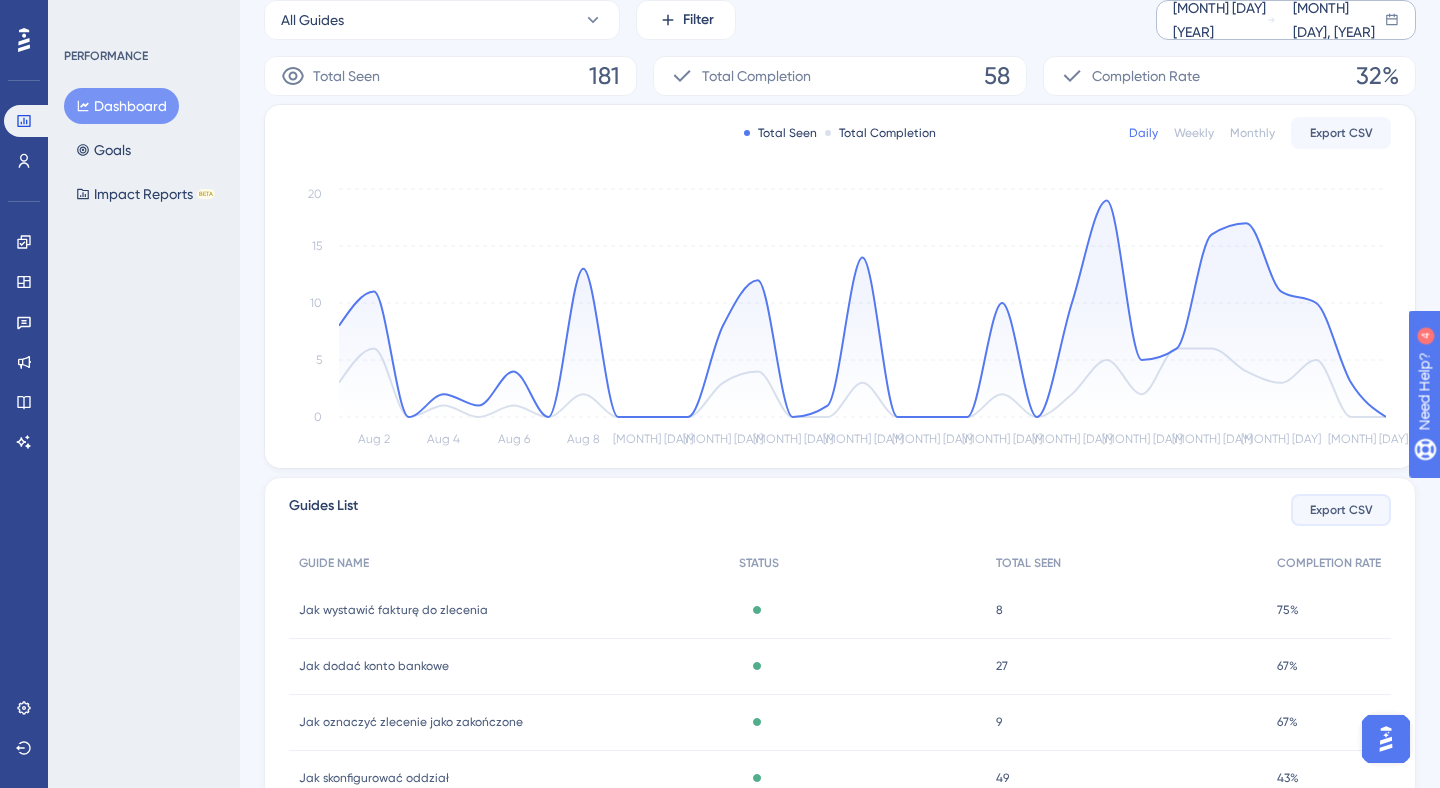 click on "Export CSV" at bounding box center (1341, 510) 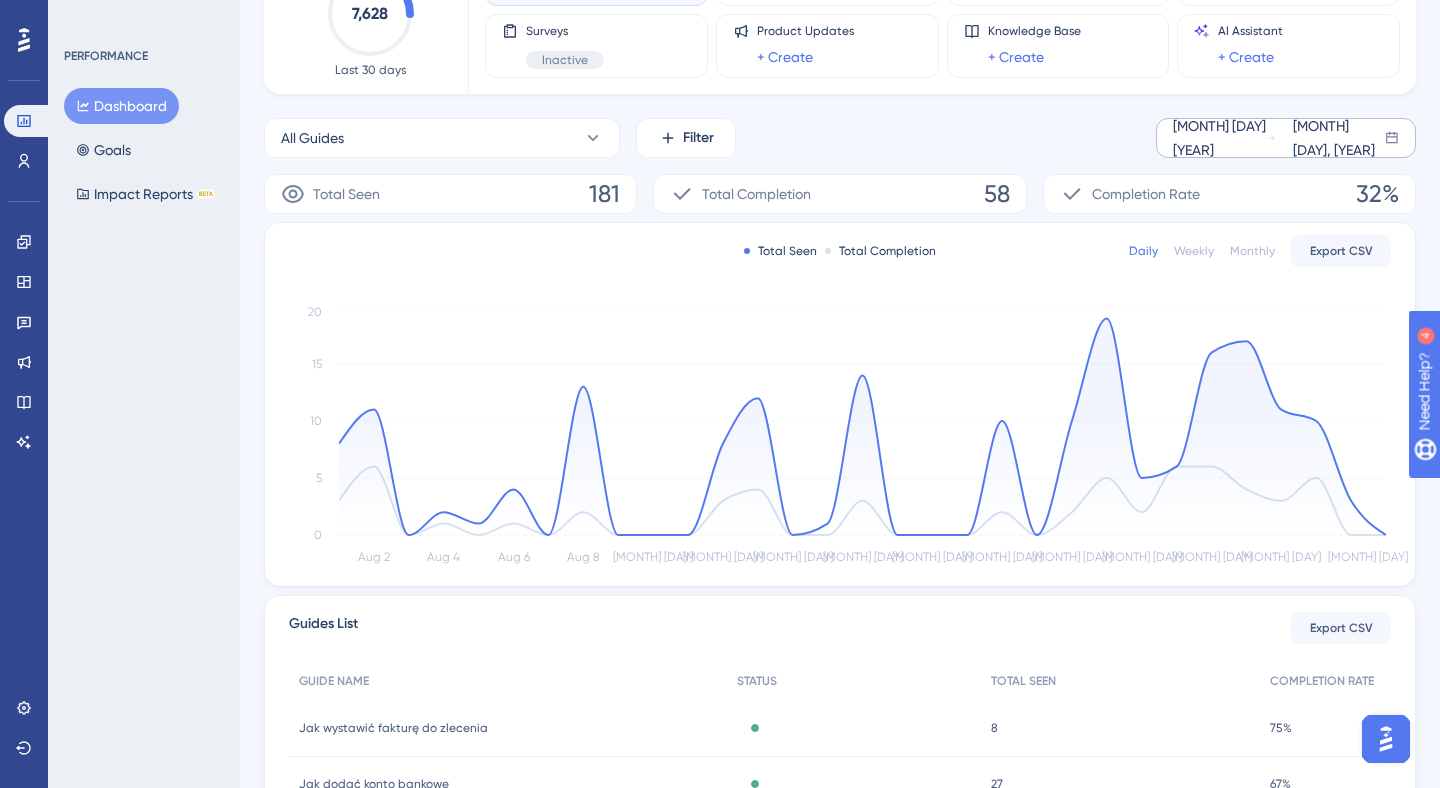 scroll, scrollTop: 0, scrollLeft: 0, axis: both 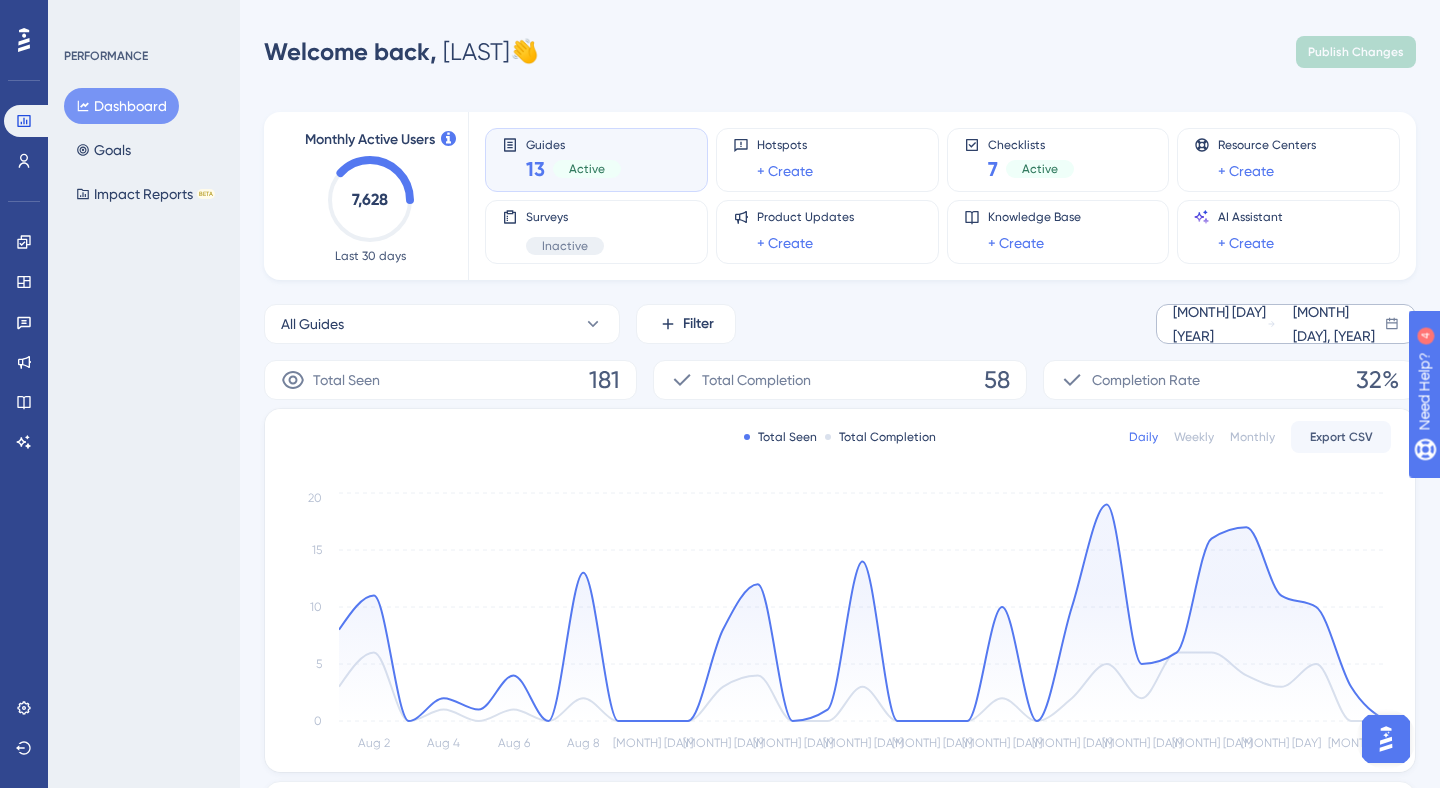 click on "[MONTH] [DAY] [YEAR]" at bounding box center (1220, 324) 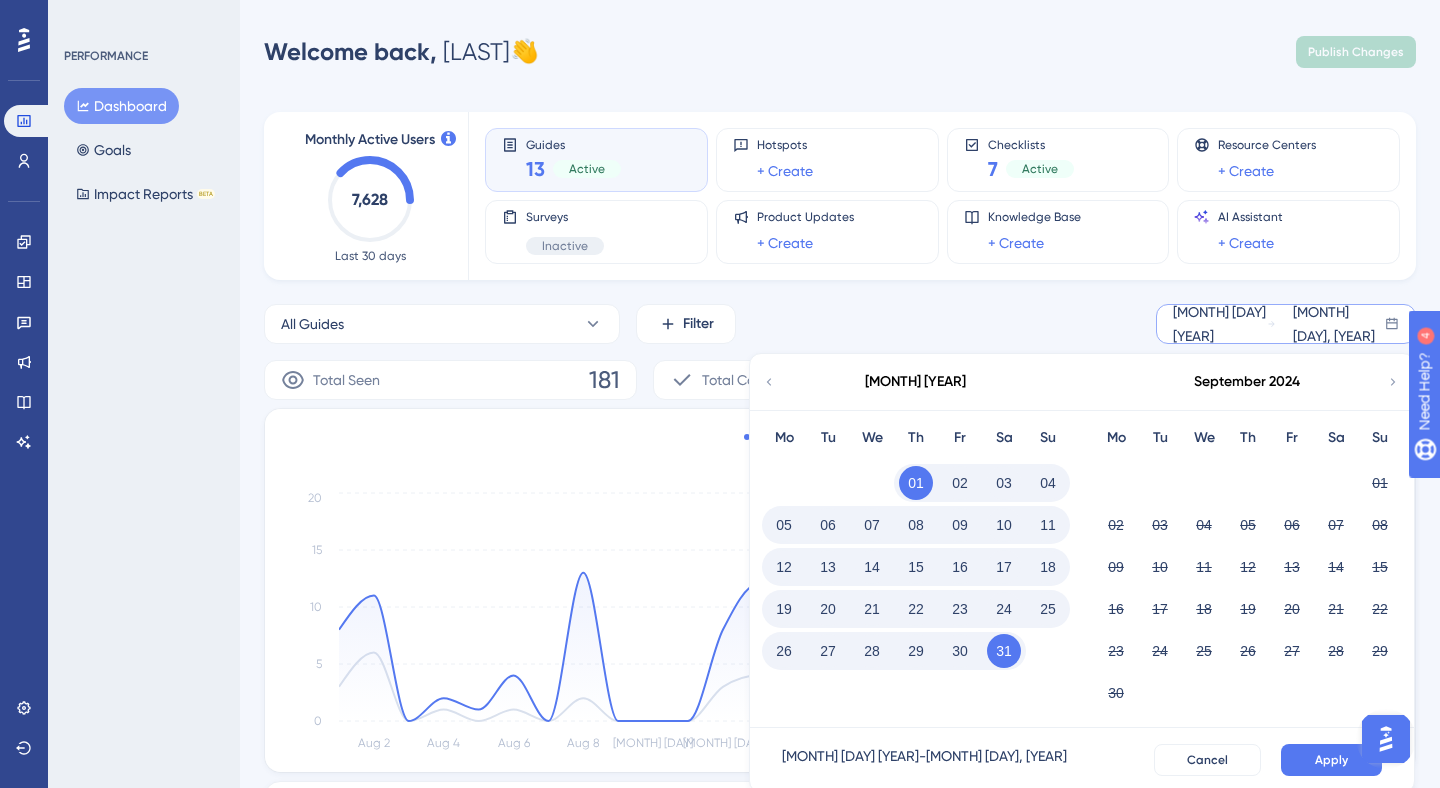 click on "[MONTH] [DAY] [YEAR]" at bounding box center (1220, 324) 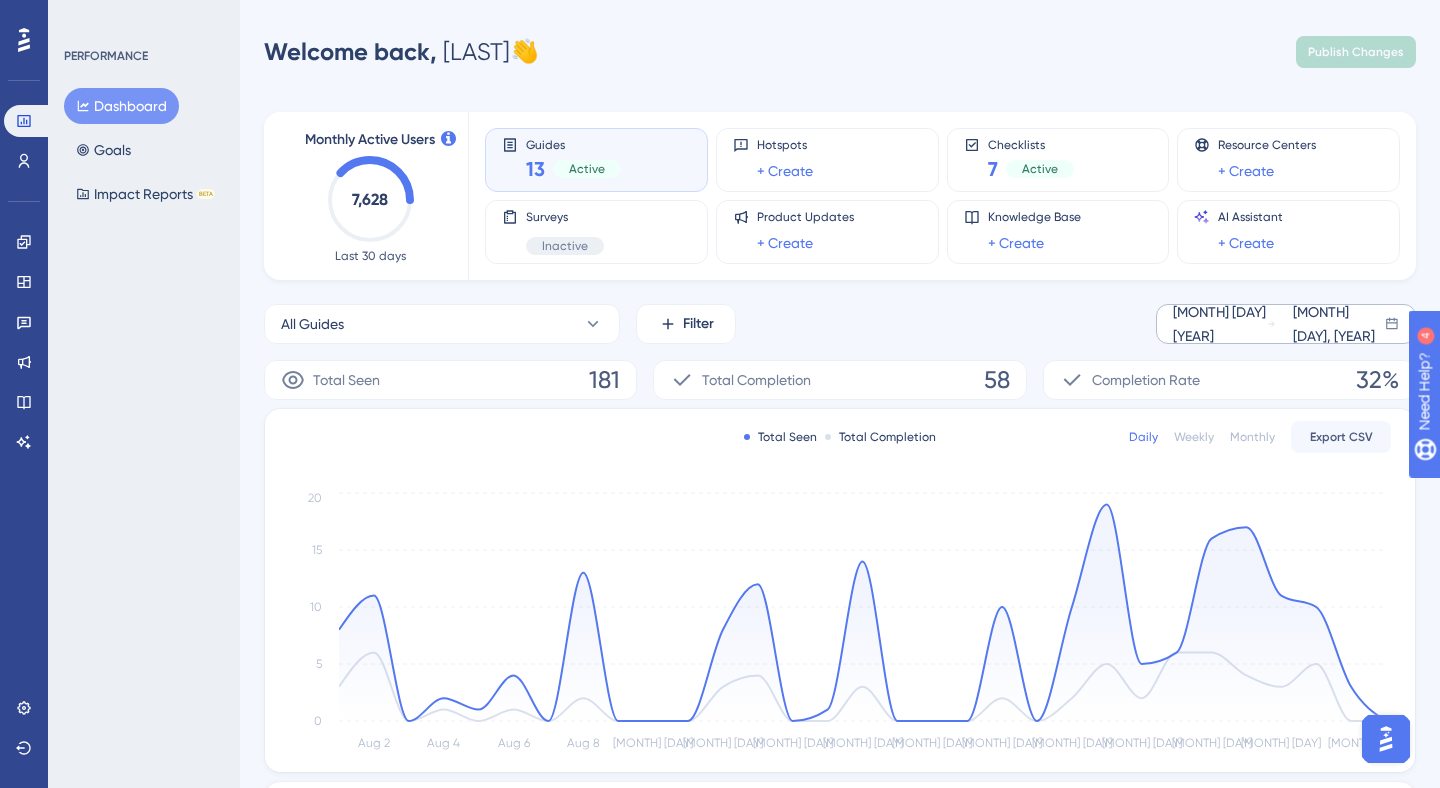 click on "[MONTH] [DAY] [YEAR]" at bounding box center (1220, 324) 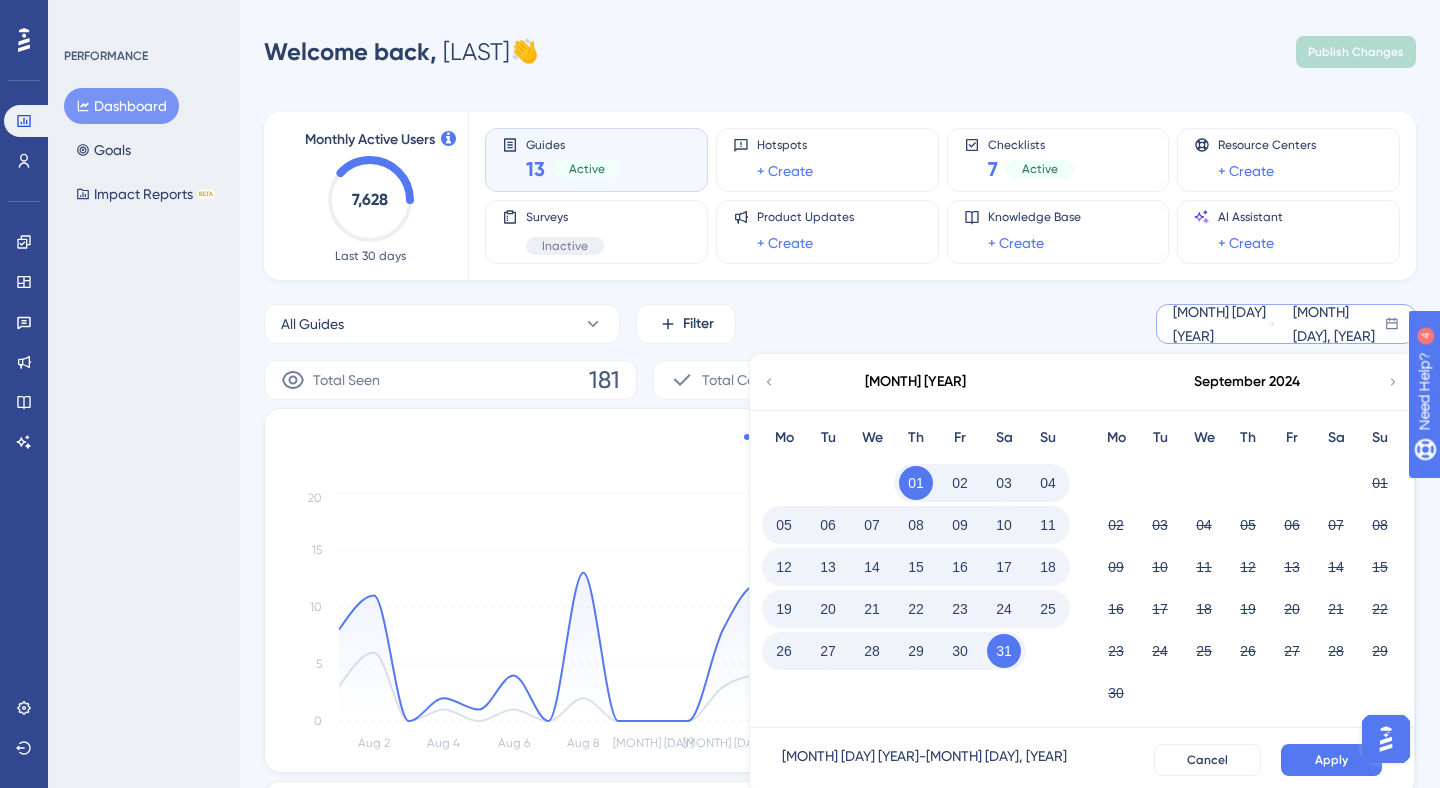 click on "30" at bounding box center [1116, 693] 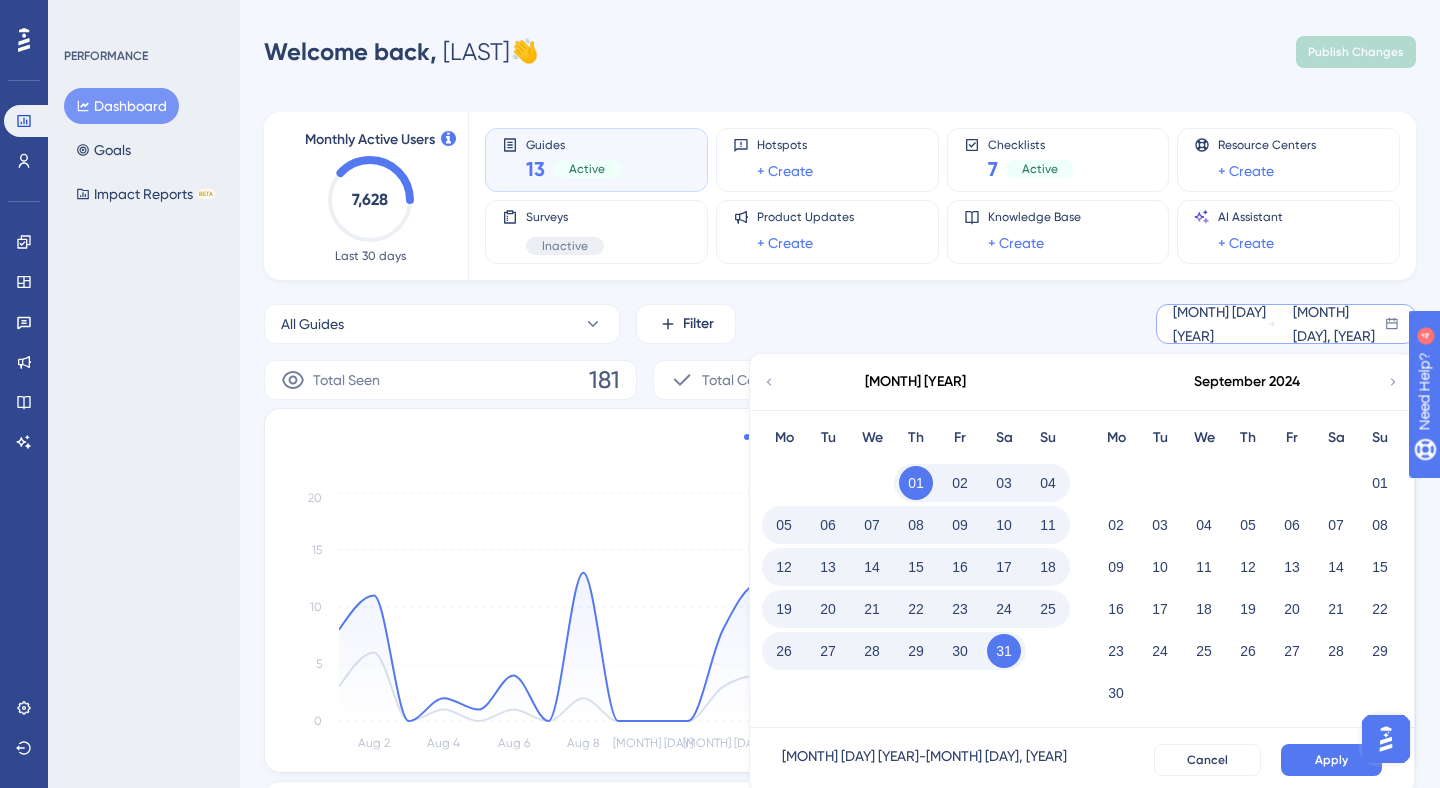 click on "31" at bounding box center [1004, 651] 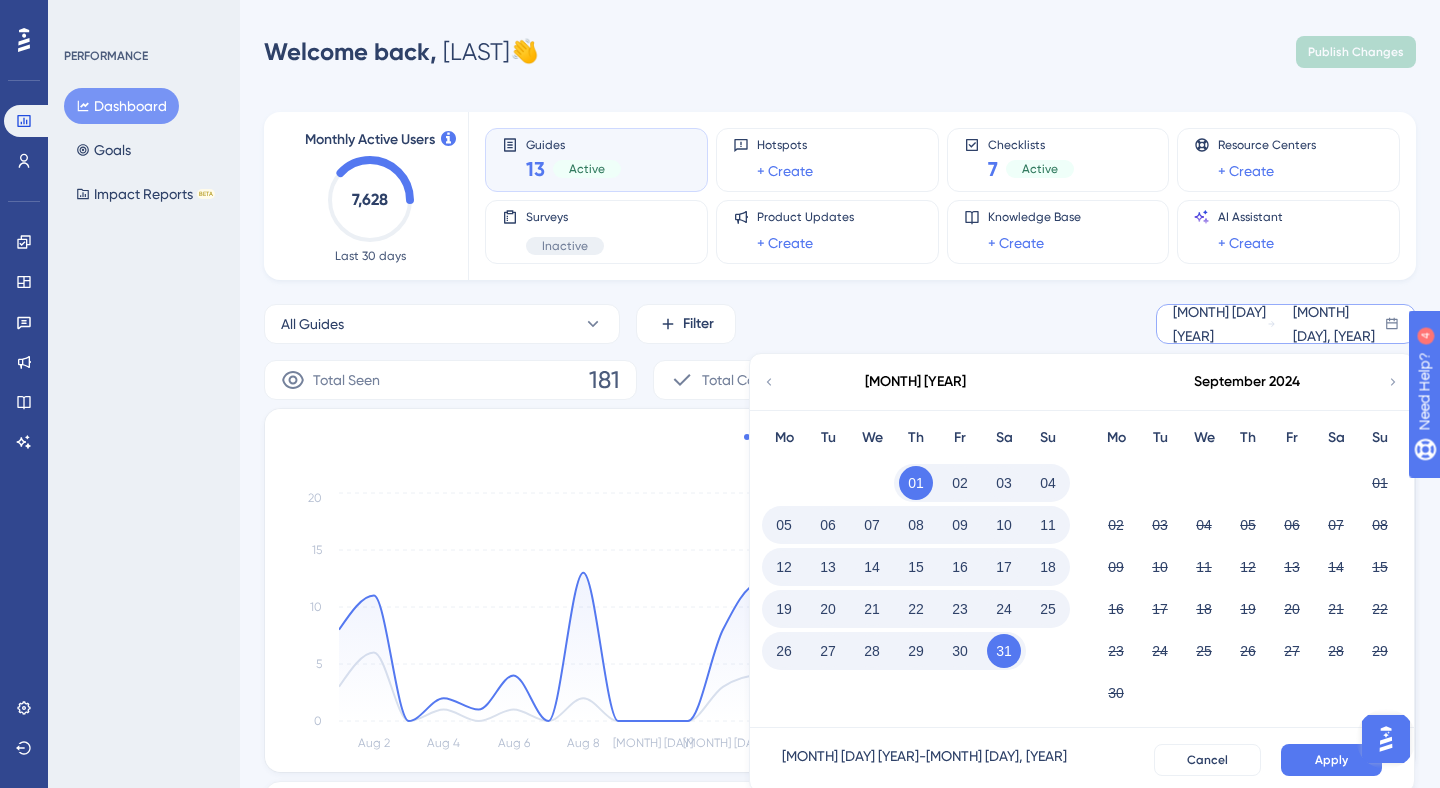 click on "[MONTH] [DAY] [YEAR] [MONTH] [DAY] [YEAR] [MONTH] [YEAR] Mo Tu We Th Fr Sa Su 01 02 03 04 05 06 07 08 09 10 11 12 13 14 15 16 17 18 19 20 21 22 23 24 25 26 27 28 29 30 [MONTH] [YEAR] Mo Tu We Th Fr Sa Su 01 02 03 04 05 06 07 08 09 10 11 12 13 14 15 16 17 18 19 20 21 22 23 24 25 26 27 28 29 30 [MONTH] 01 [YEAR]  -  [MONTH] 31 [YEAR] Cancel Apply" at bounding box center [1286, 324] 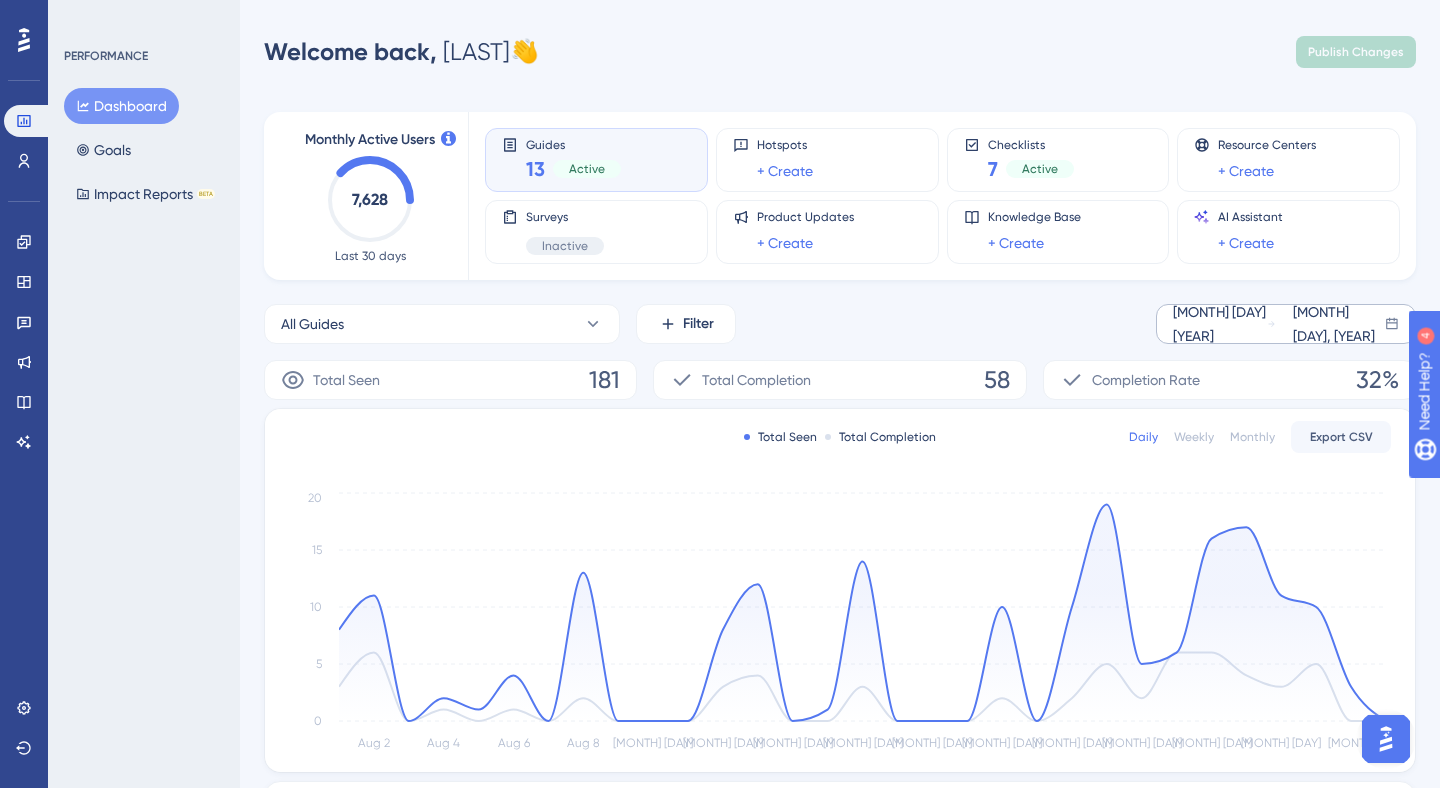 click on "[MONTH] [DAY] [YEAR]" at bounding box center (1220, 324) 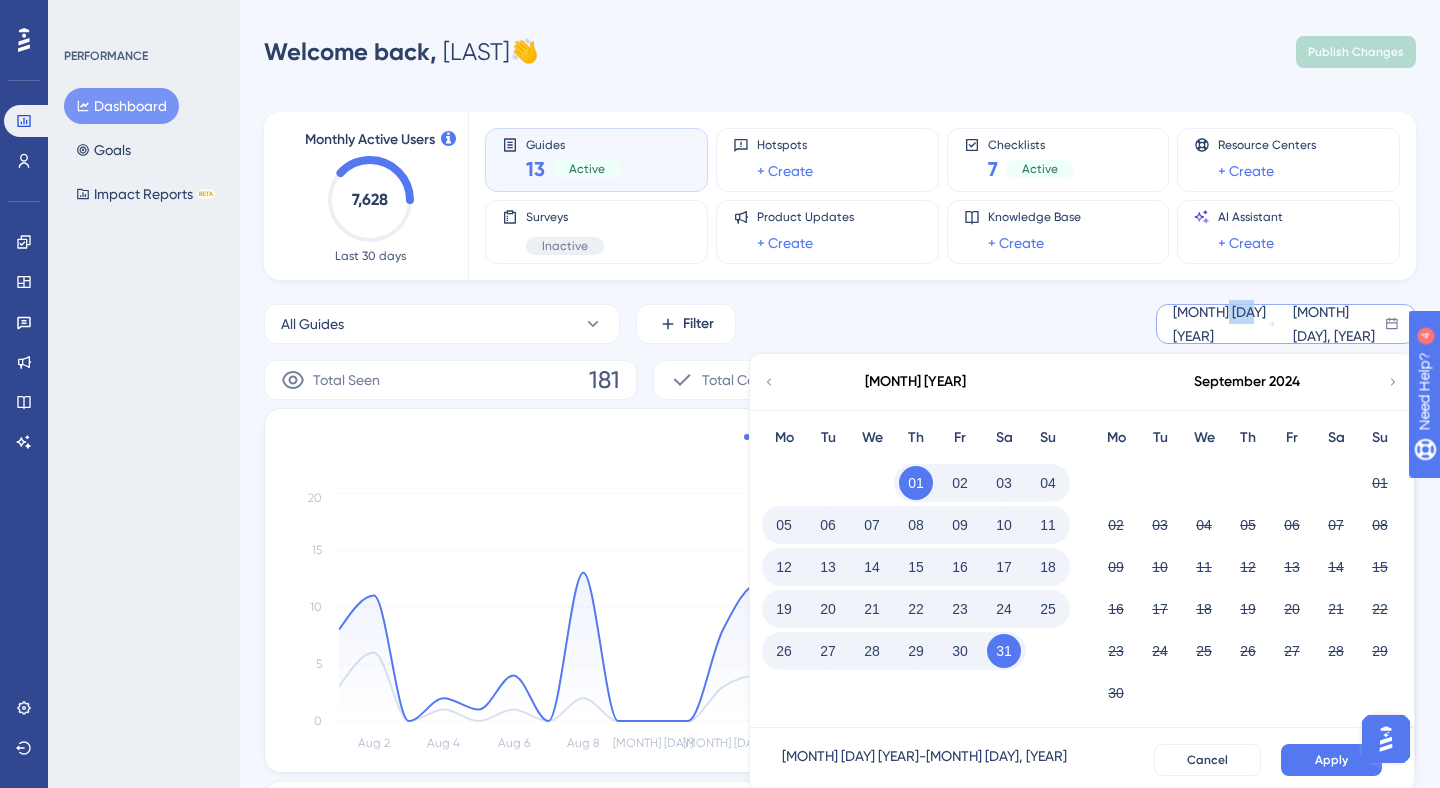 click on "[MONTH] [DAY] [YEAR]" at bounding box center (1220, 324) 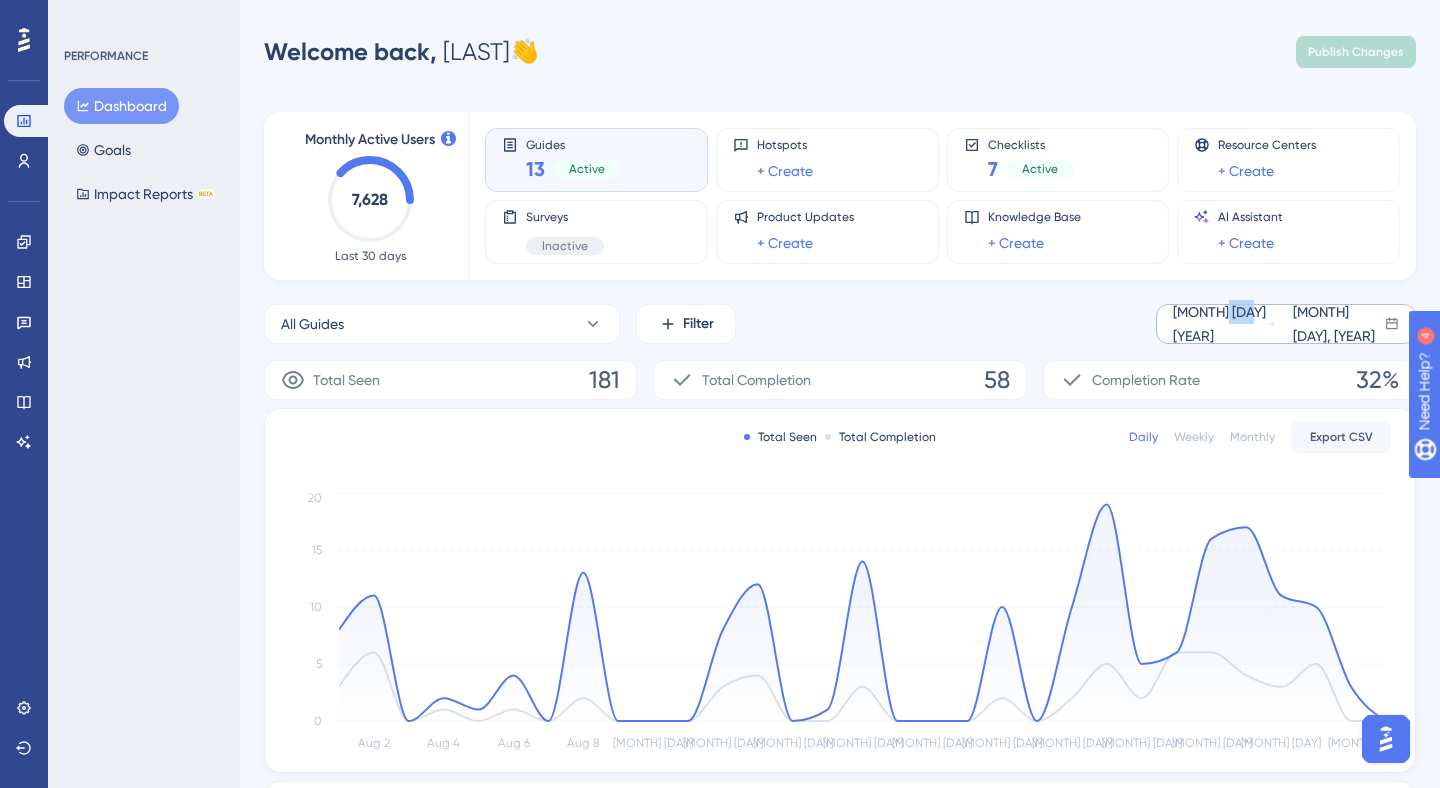 click on "[MONTH] [DAY] [YEAR]" at bounding box center [1220, 324] 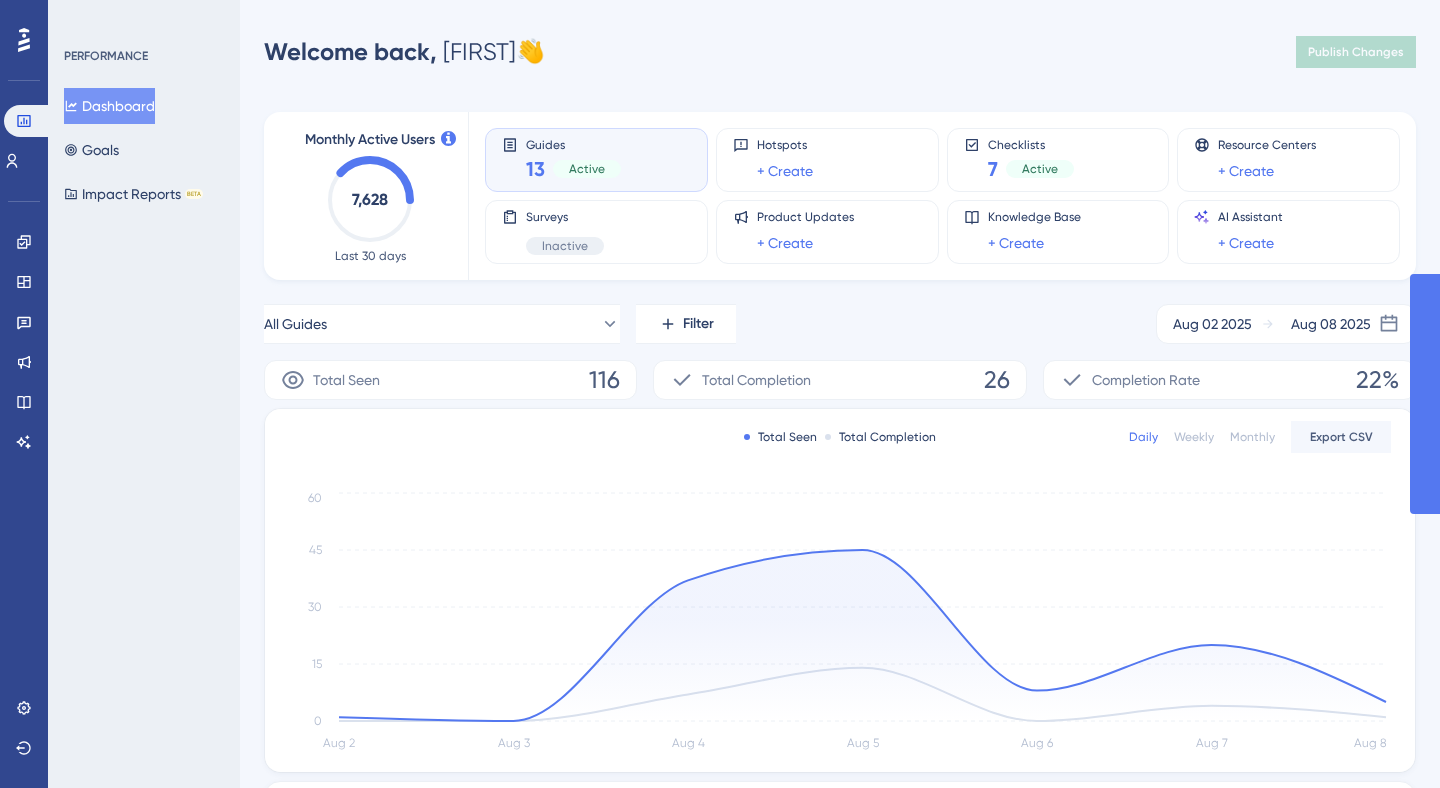 scroll, scrollTop: 0, scrollLeft: 0, axis: both 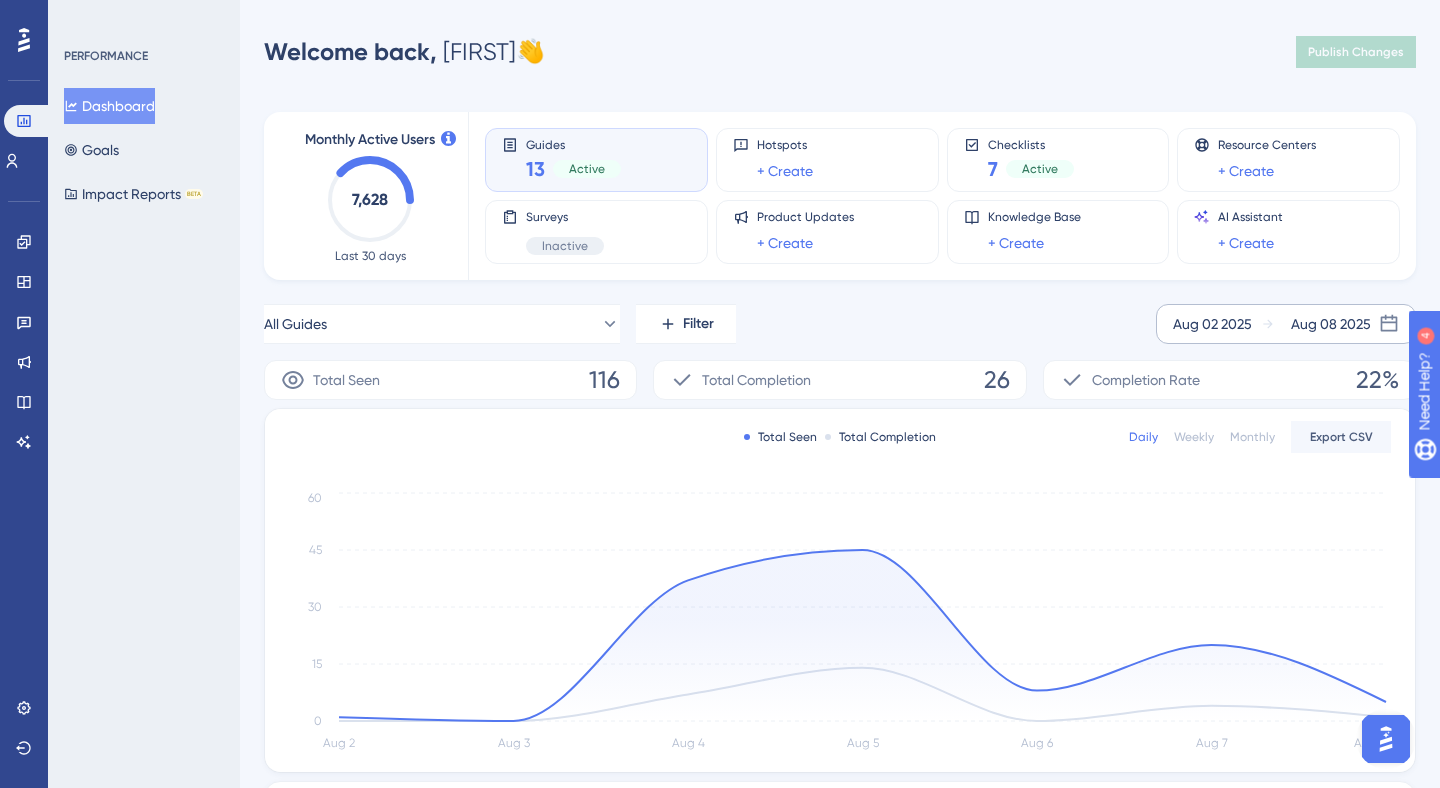click on "Aug 02 2025" at bounding box center [1212, 324] 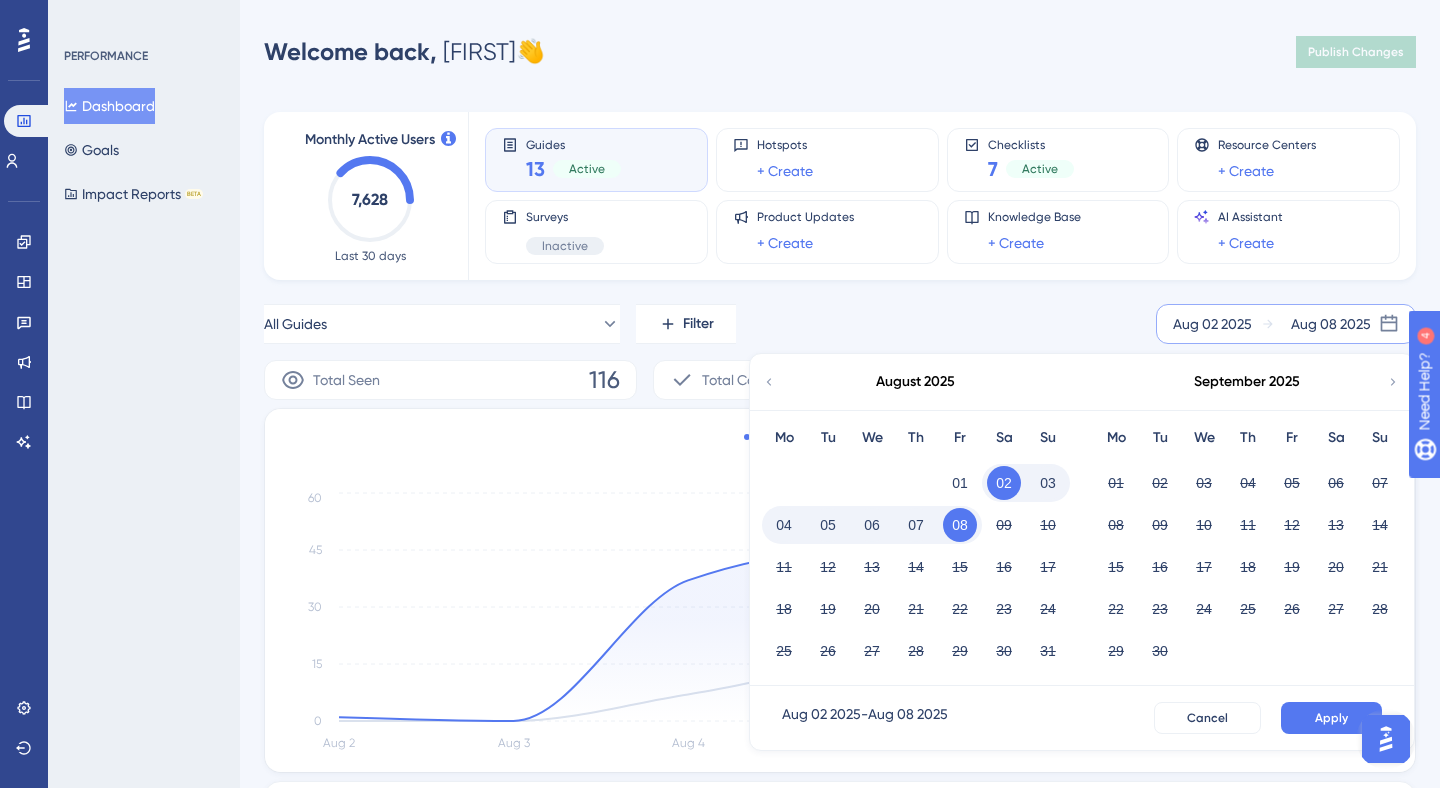 click 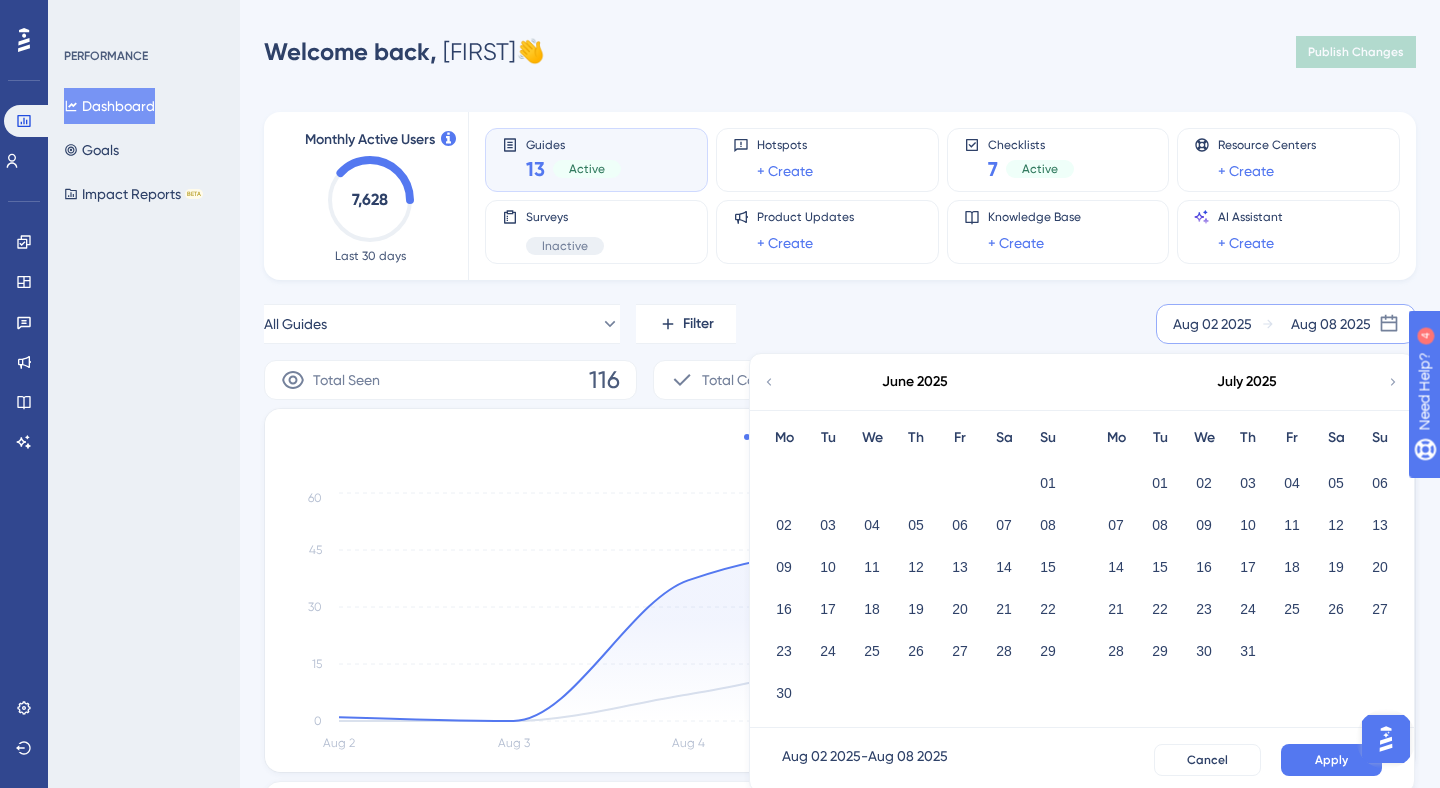 click 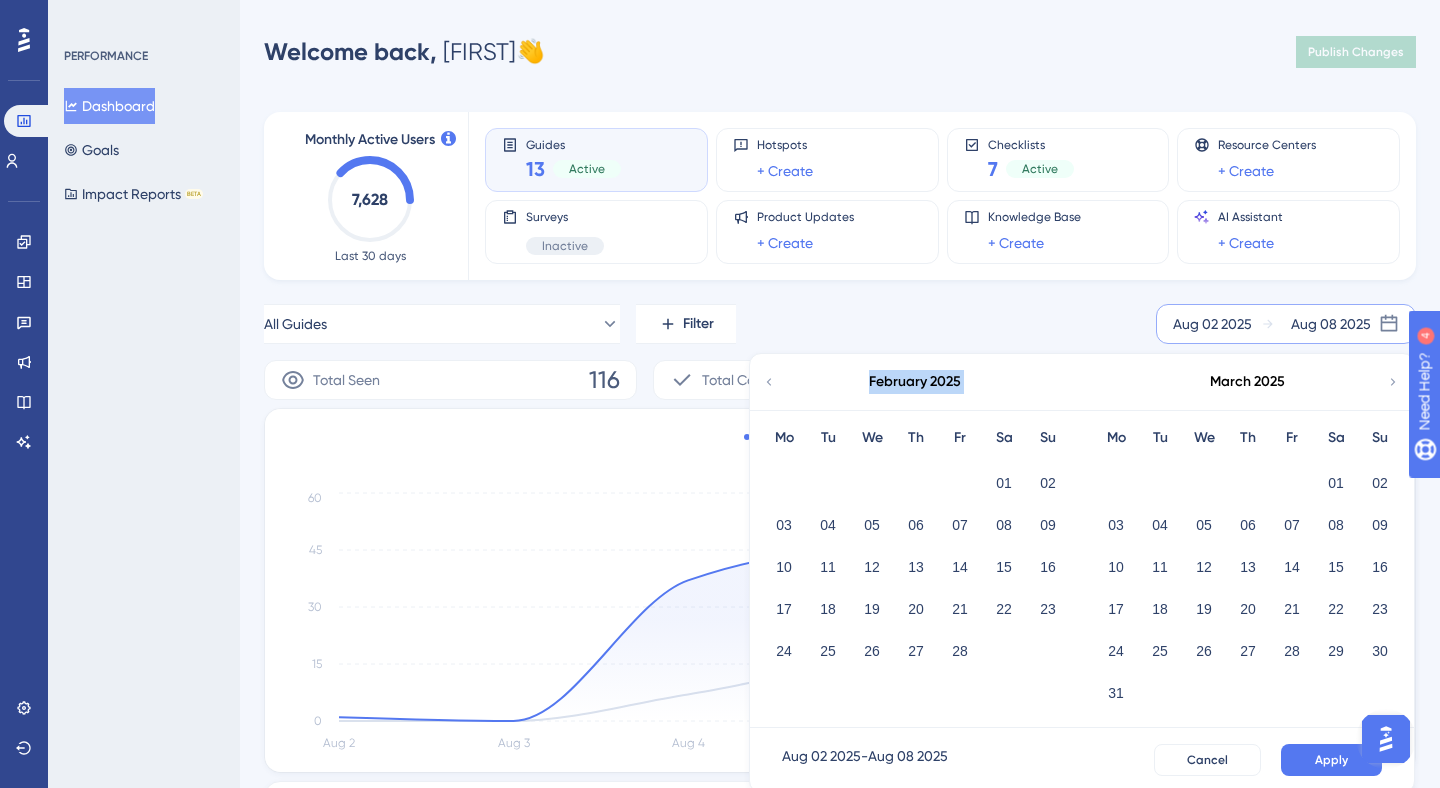 click 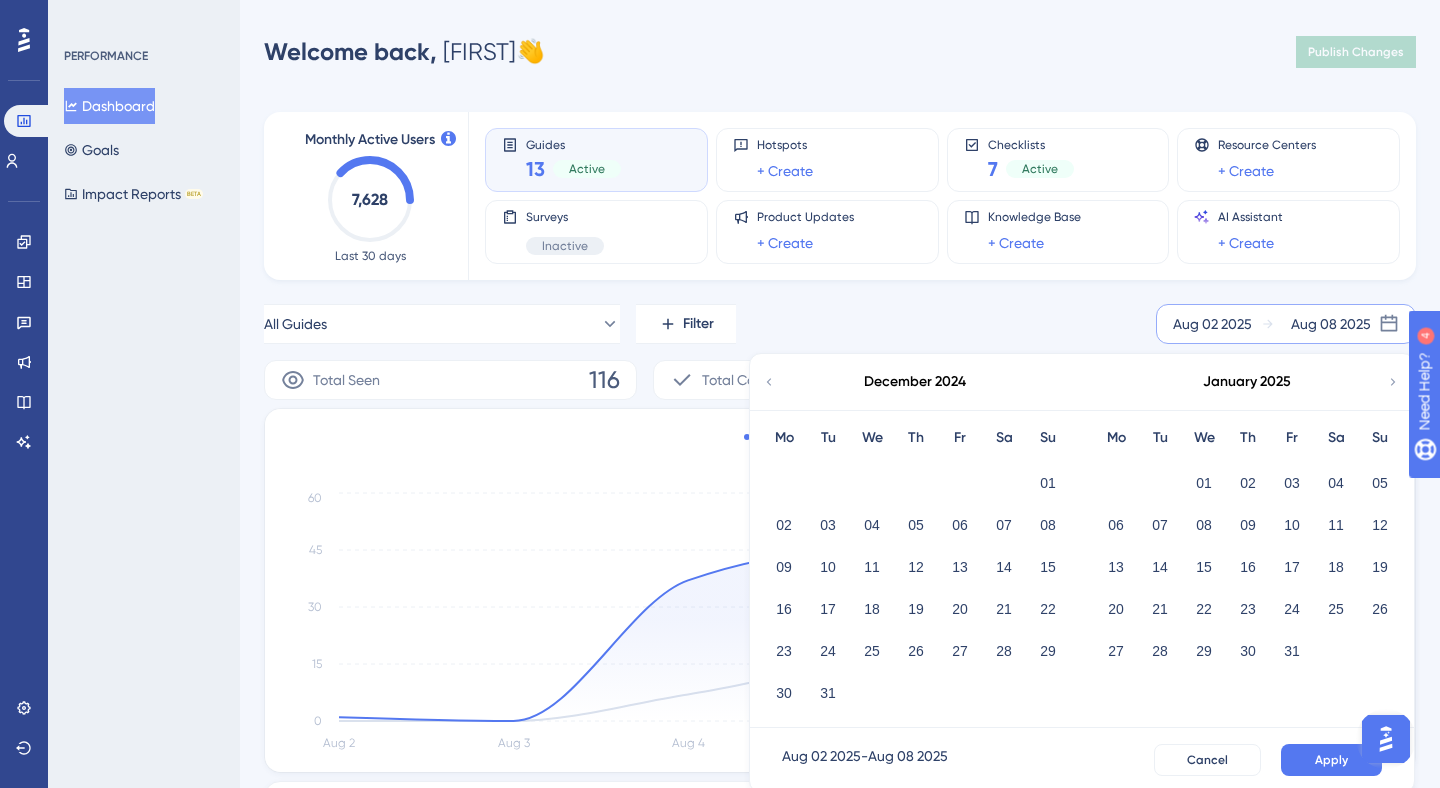 click 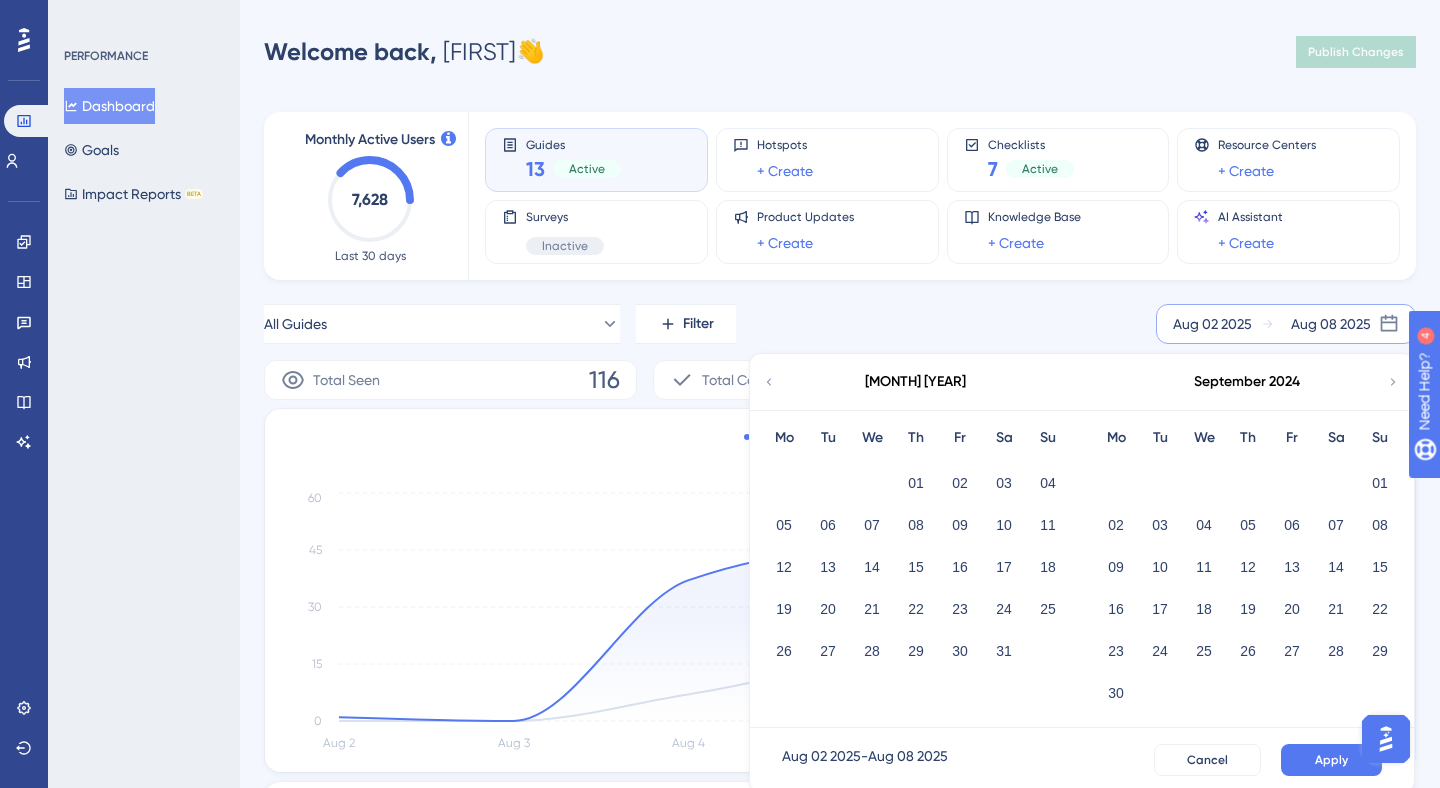 click 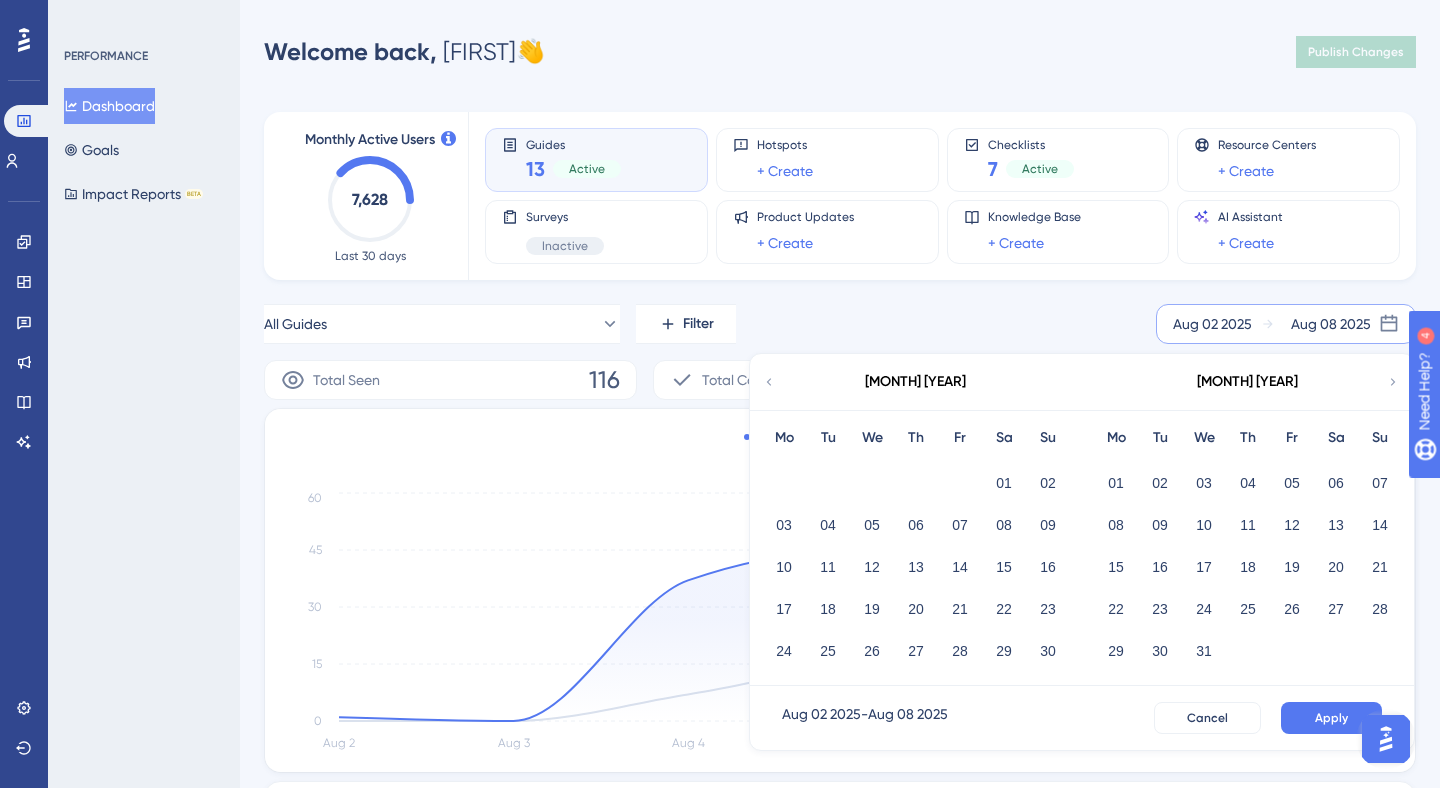 click 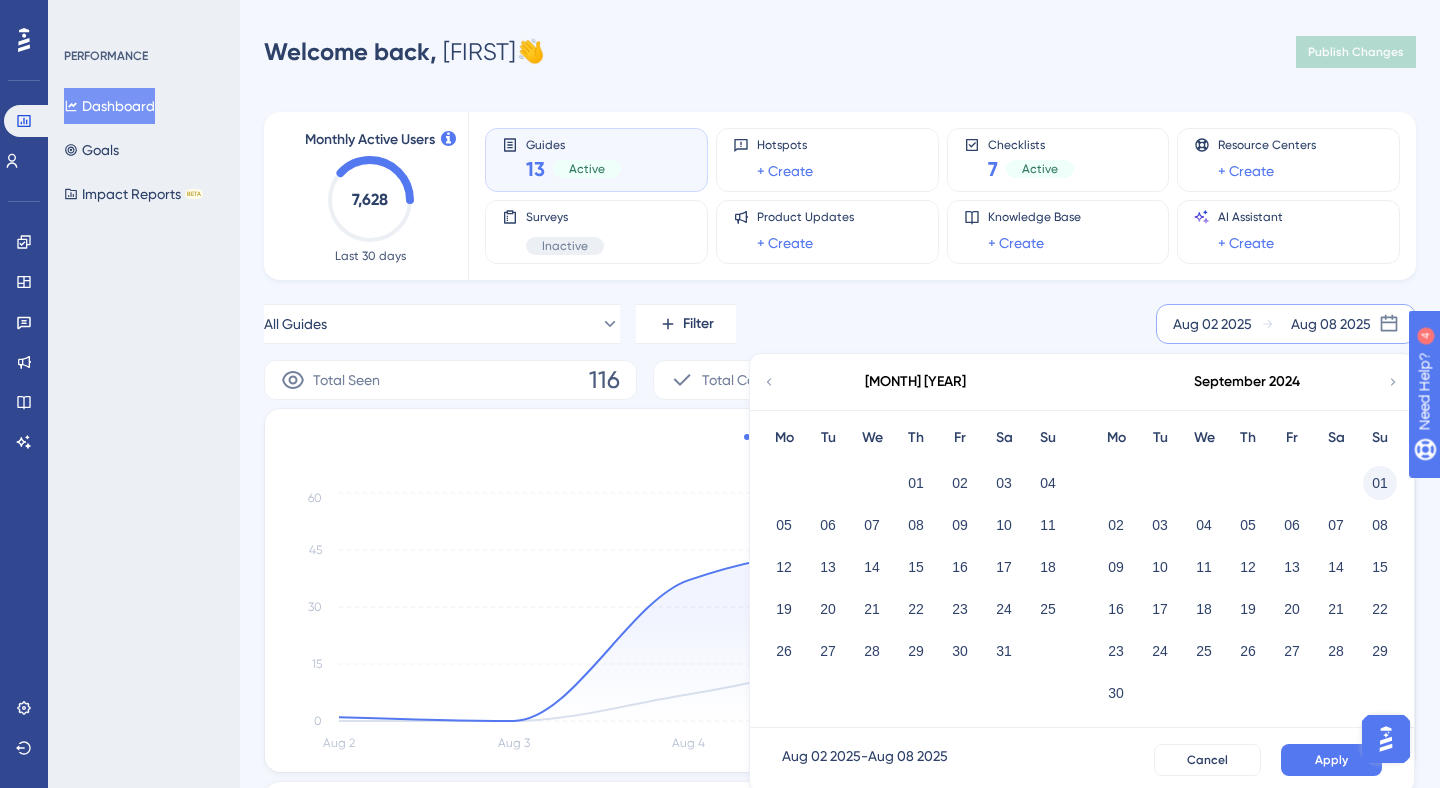 click on "01" at bounding box center (1380, 483) 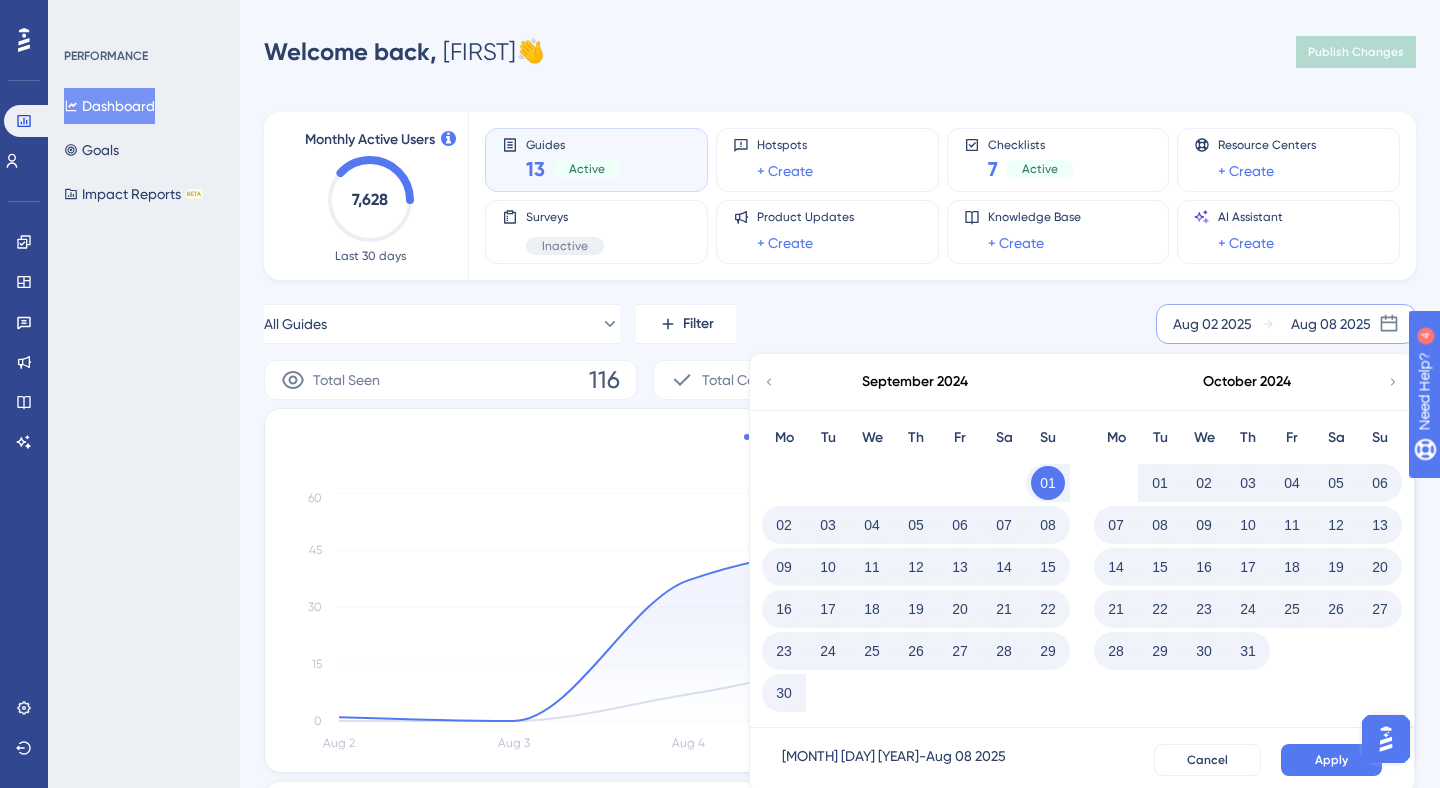 click on "30" at bounding box center (784, 693) 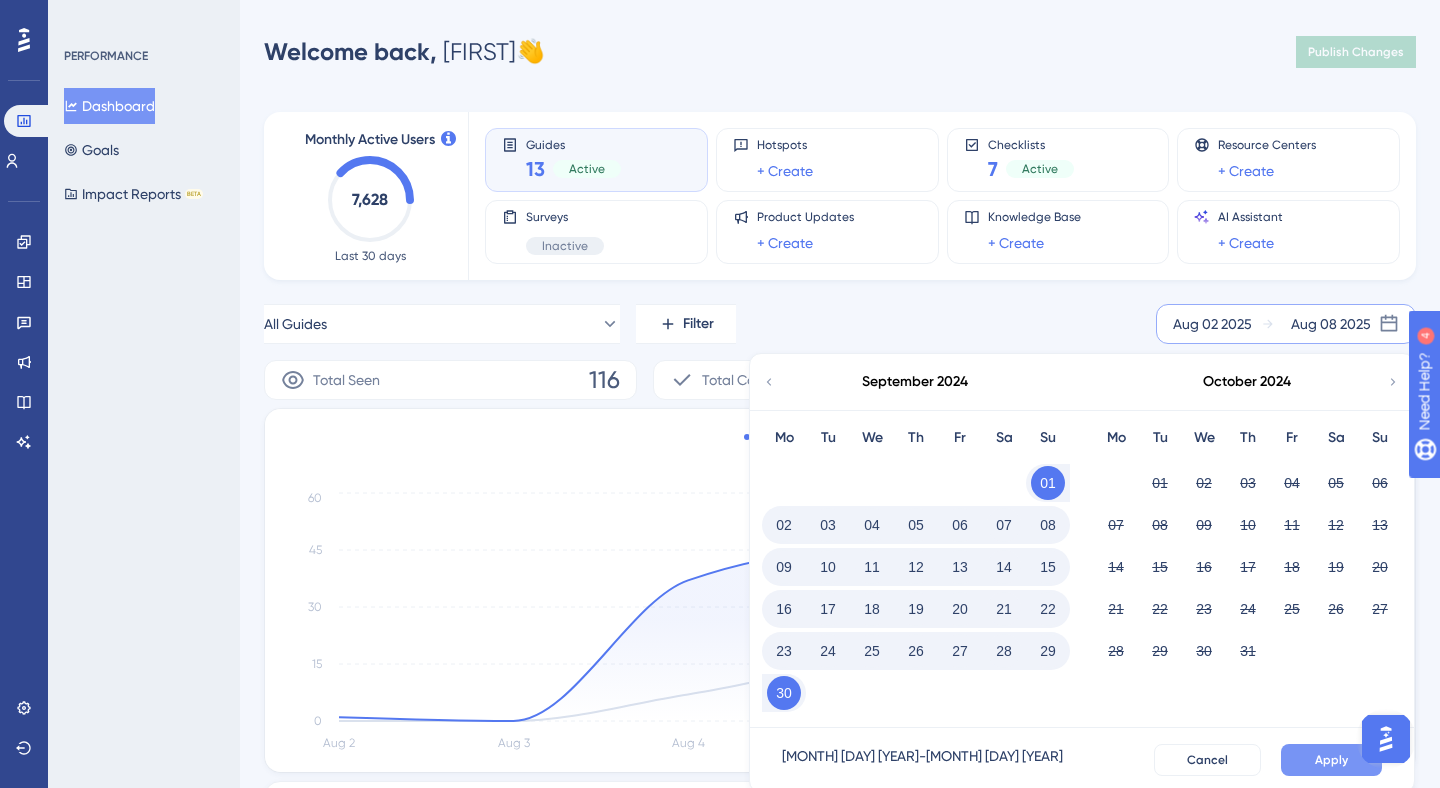 click on "Apply" at bounding box center [1331, 760] 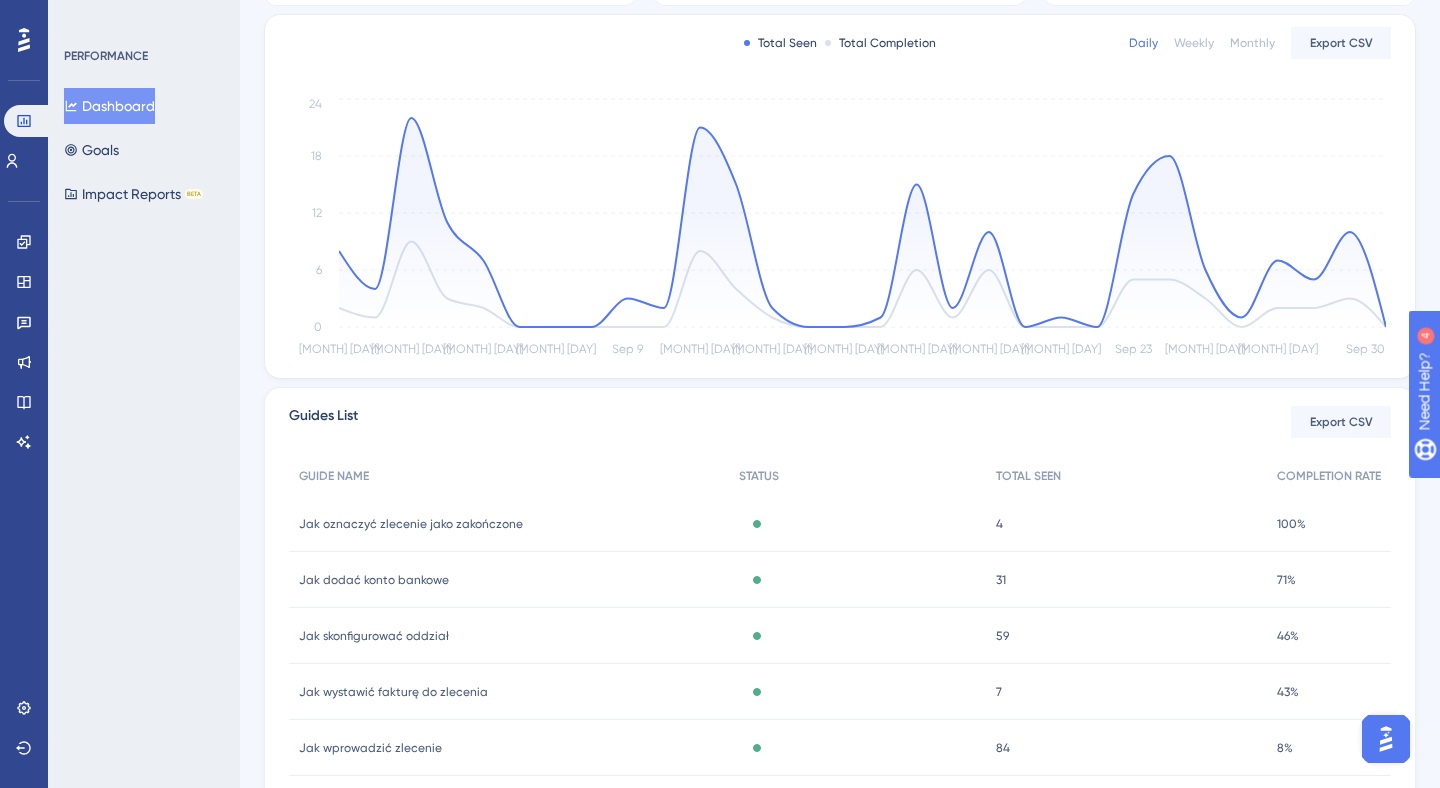 scroll, scrollTop: 384, scrollLeft: 0, axis: vertical 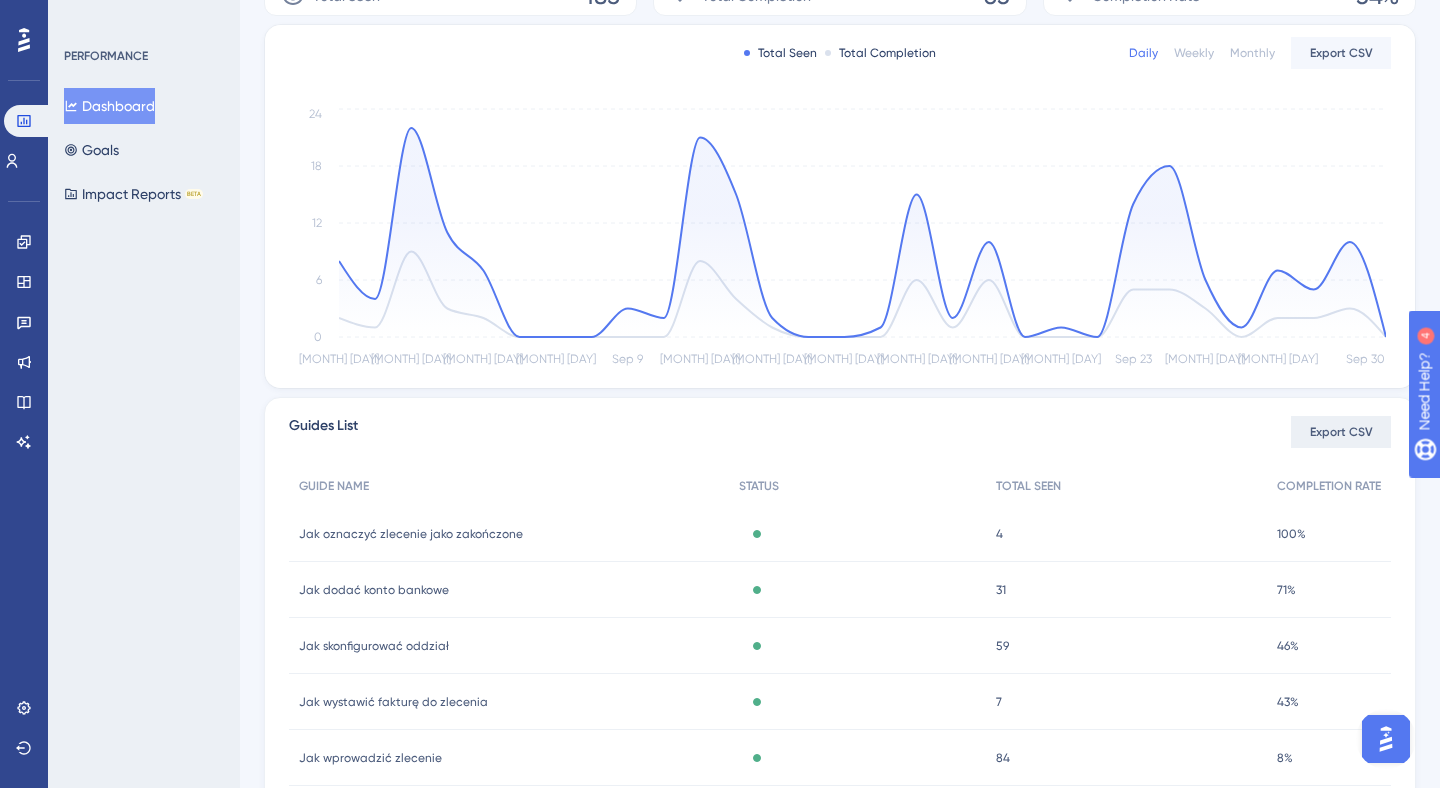 click on "Export CSV" at bounding box center [1341, 432] 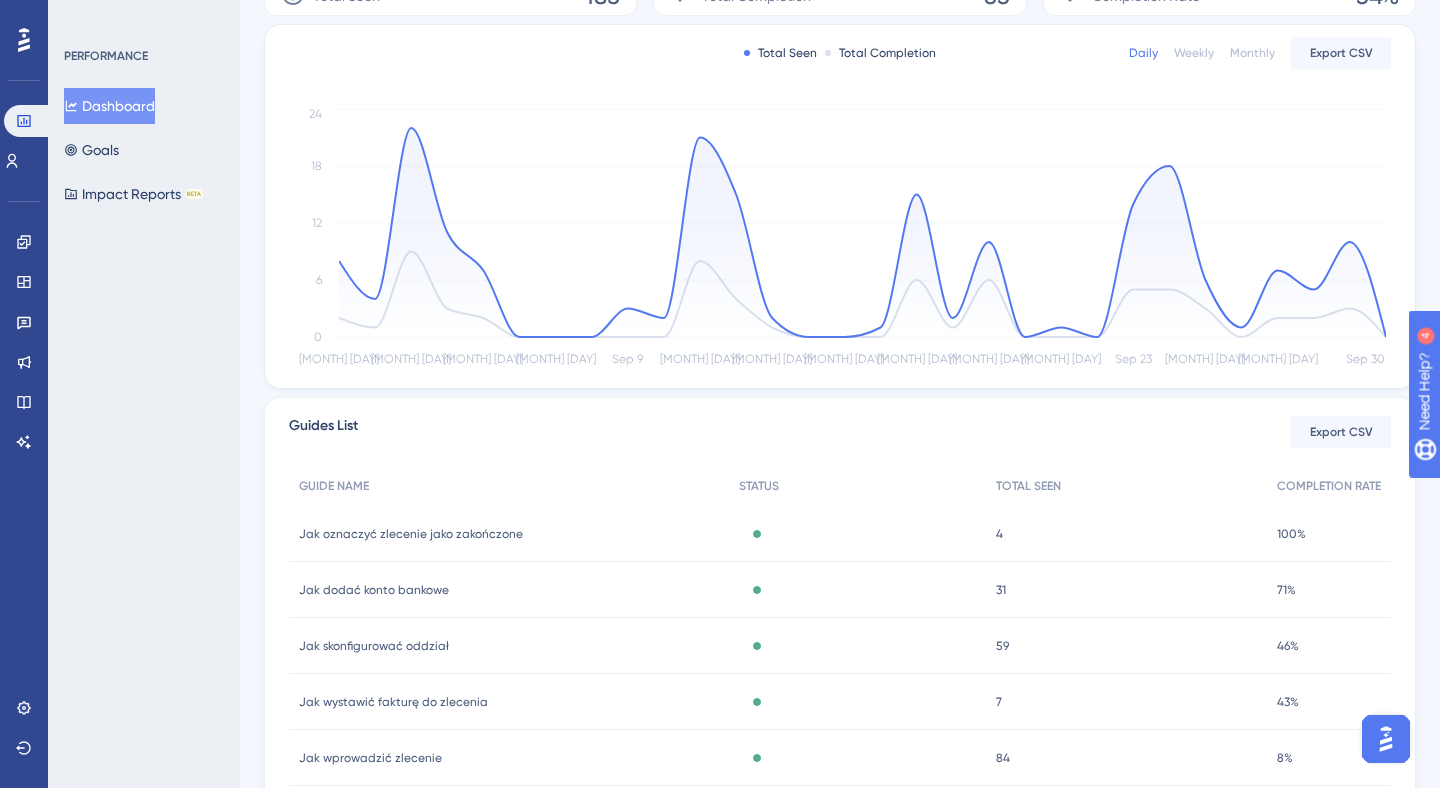 scroll, scrollTop: 53, scrollLeft: 0, axis: vertical 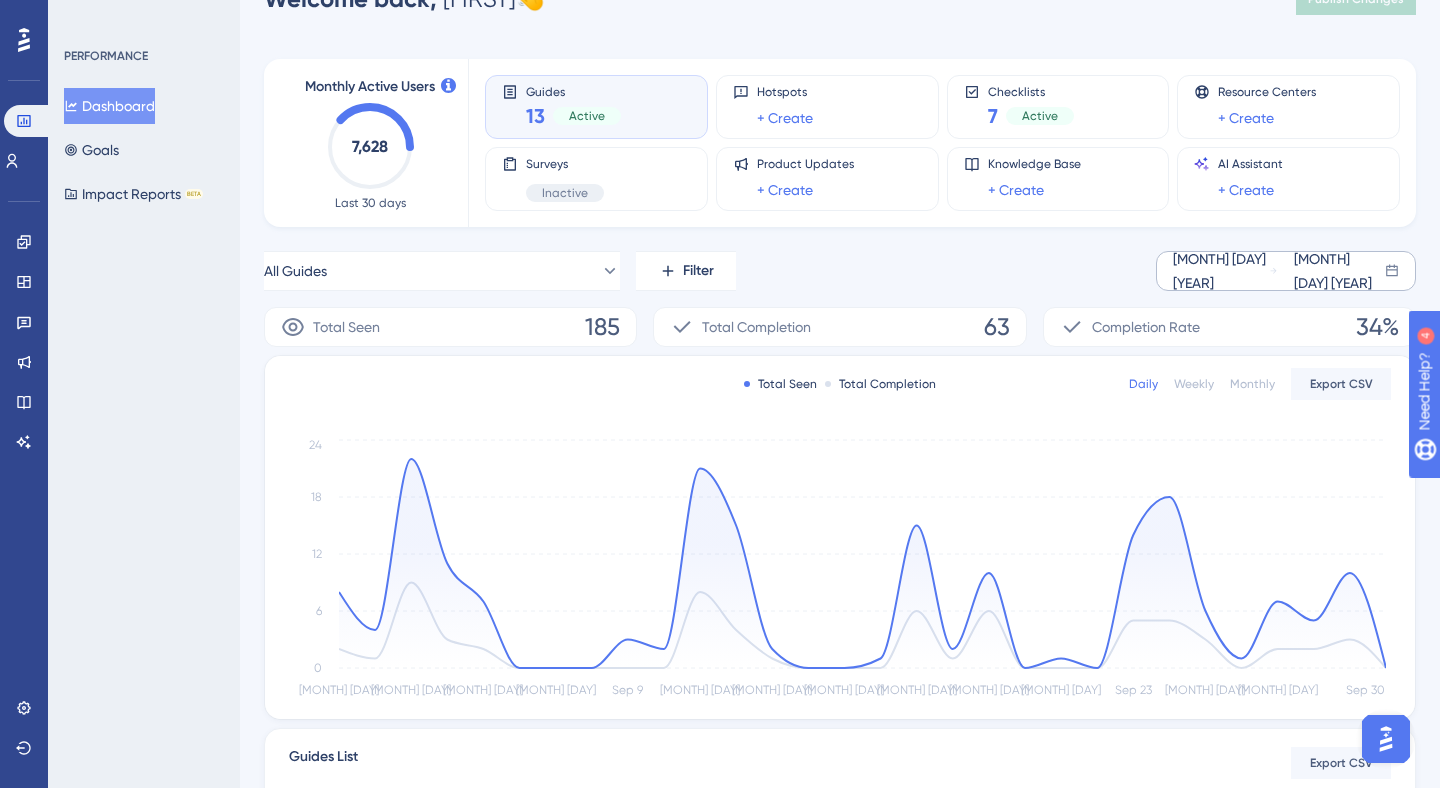 click on "Sep 30 2024" at bounding box center [1339, 271] 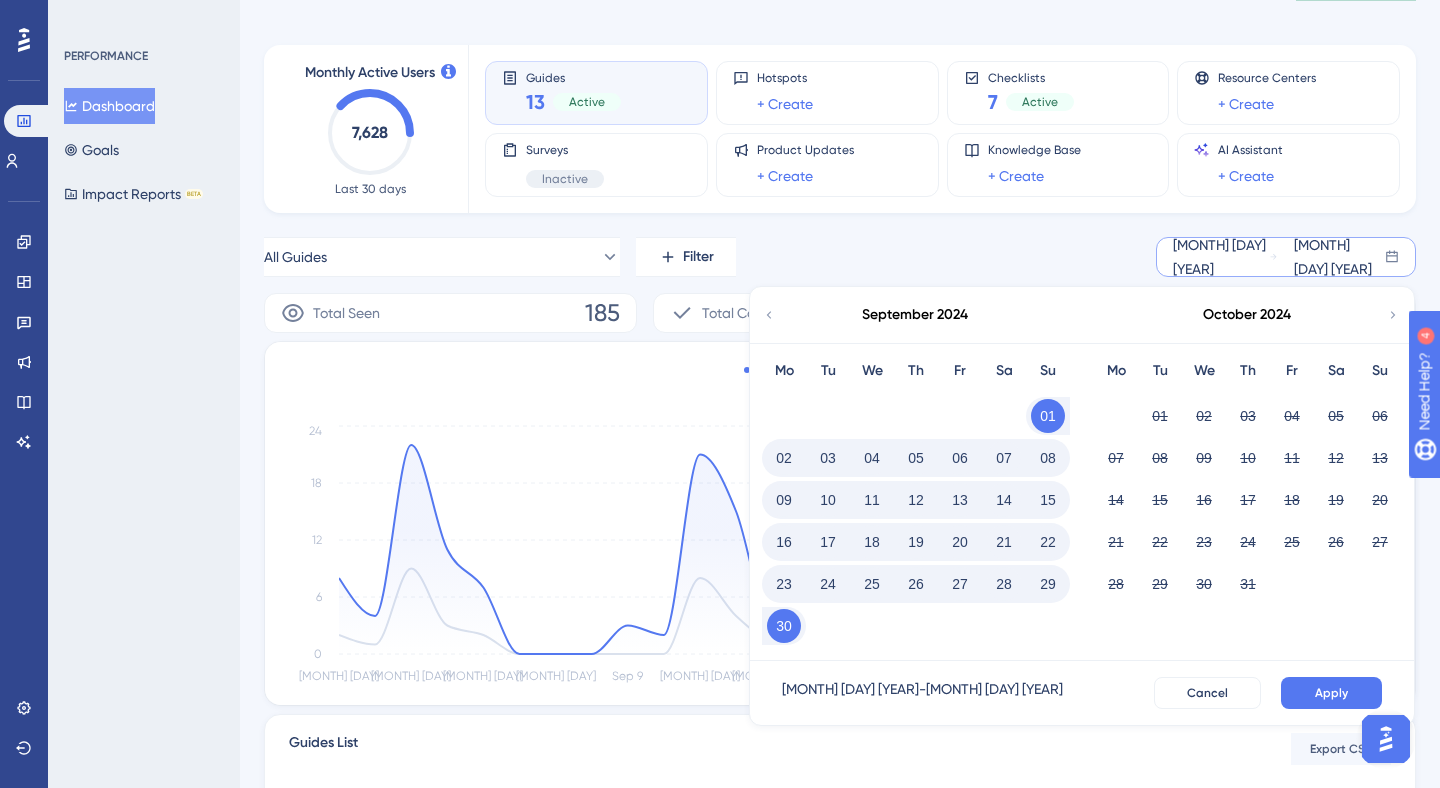 scroll, scrollTop: 70, scrollLeft: 0, axis: vertical 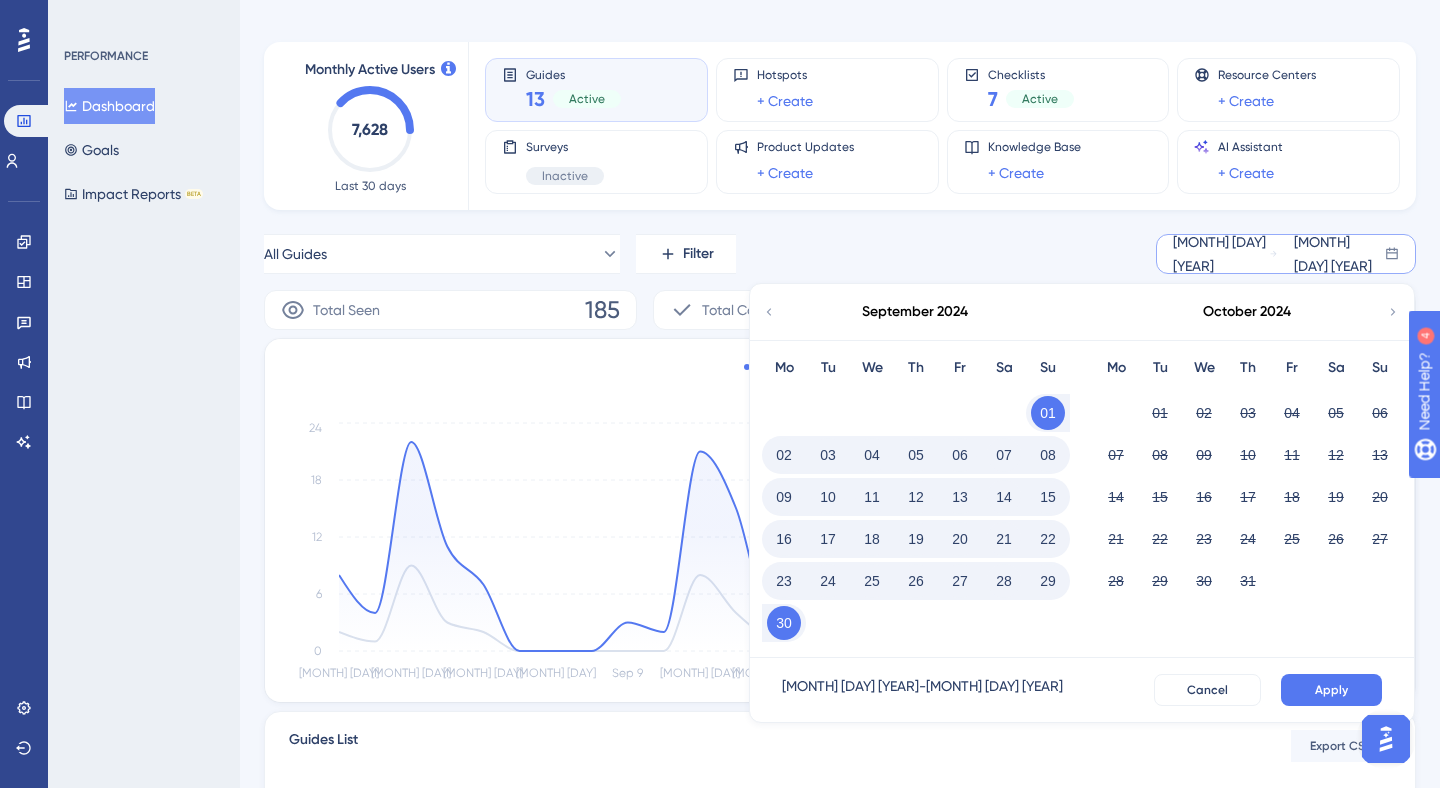 click 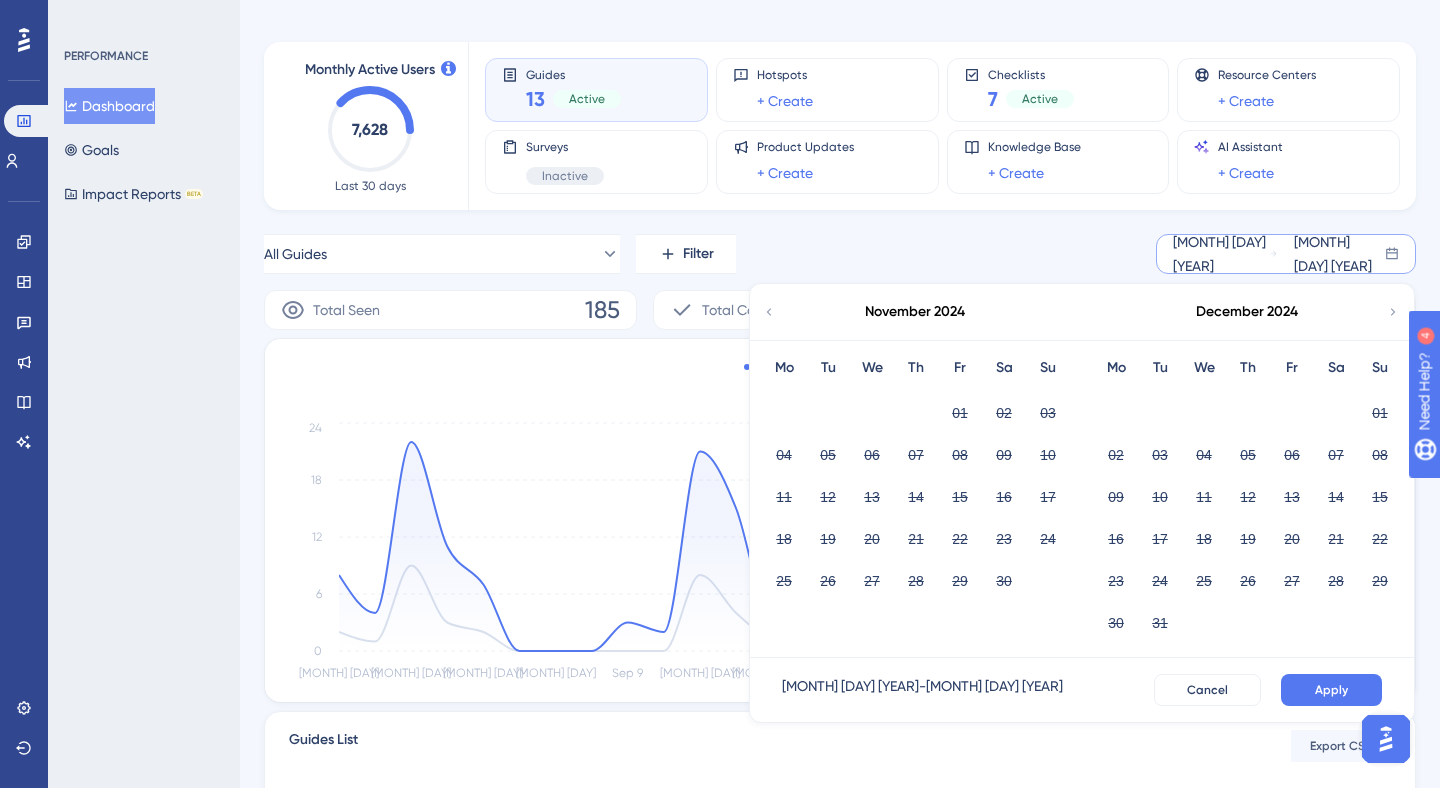 click on "November 2024" at bounding box center [915, 312] 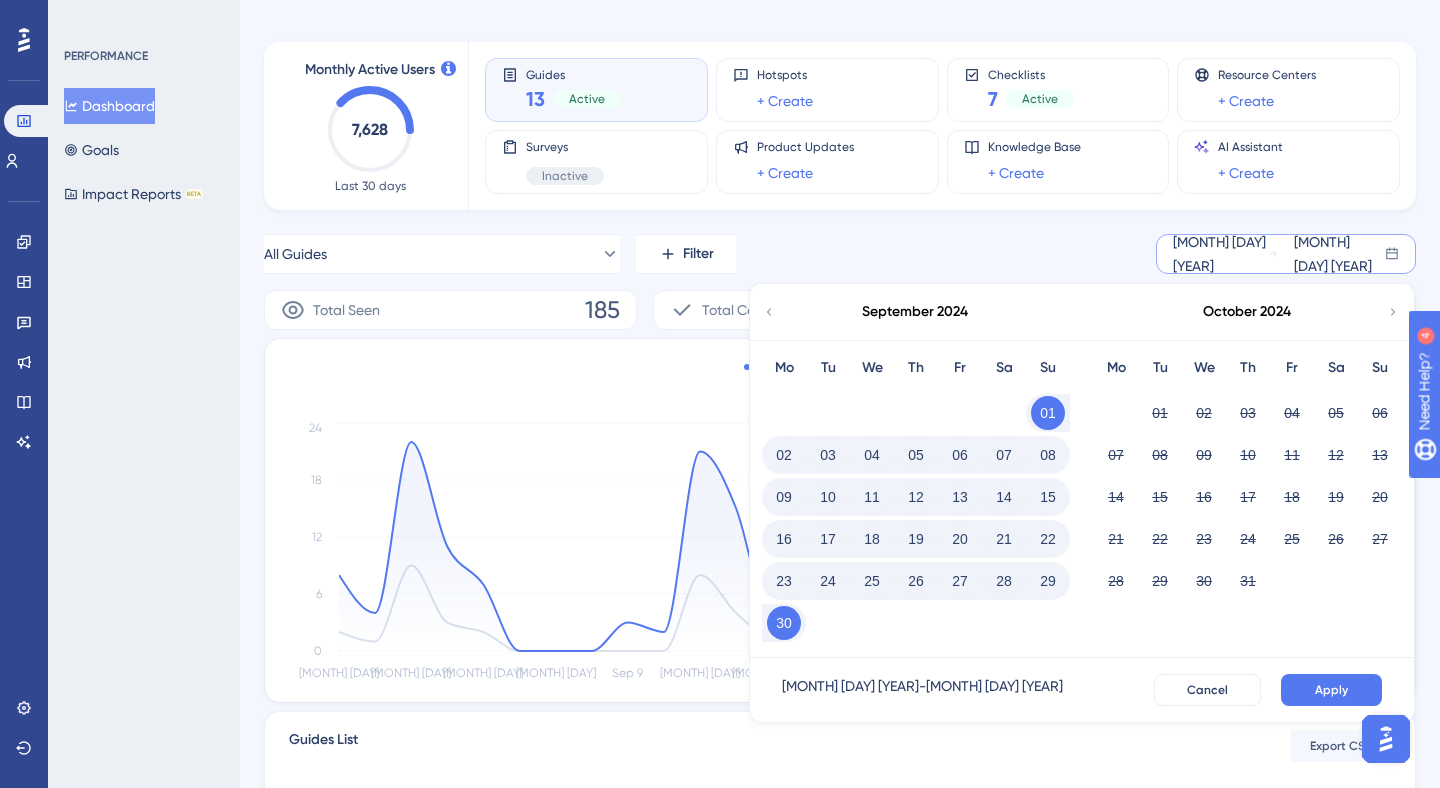 click on "01" at bounding box center [1048, 413] 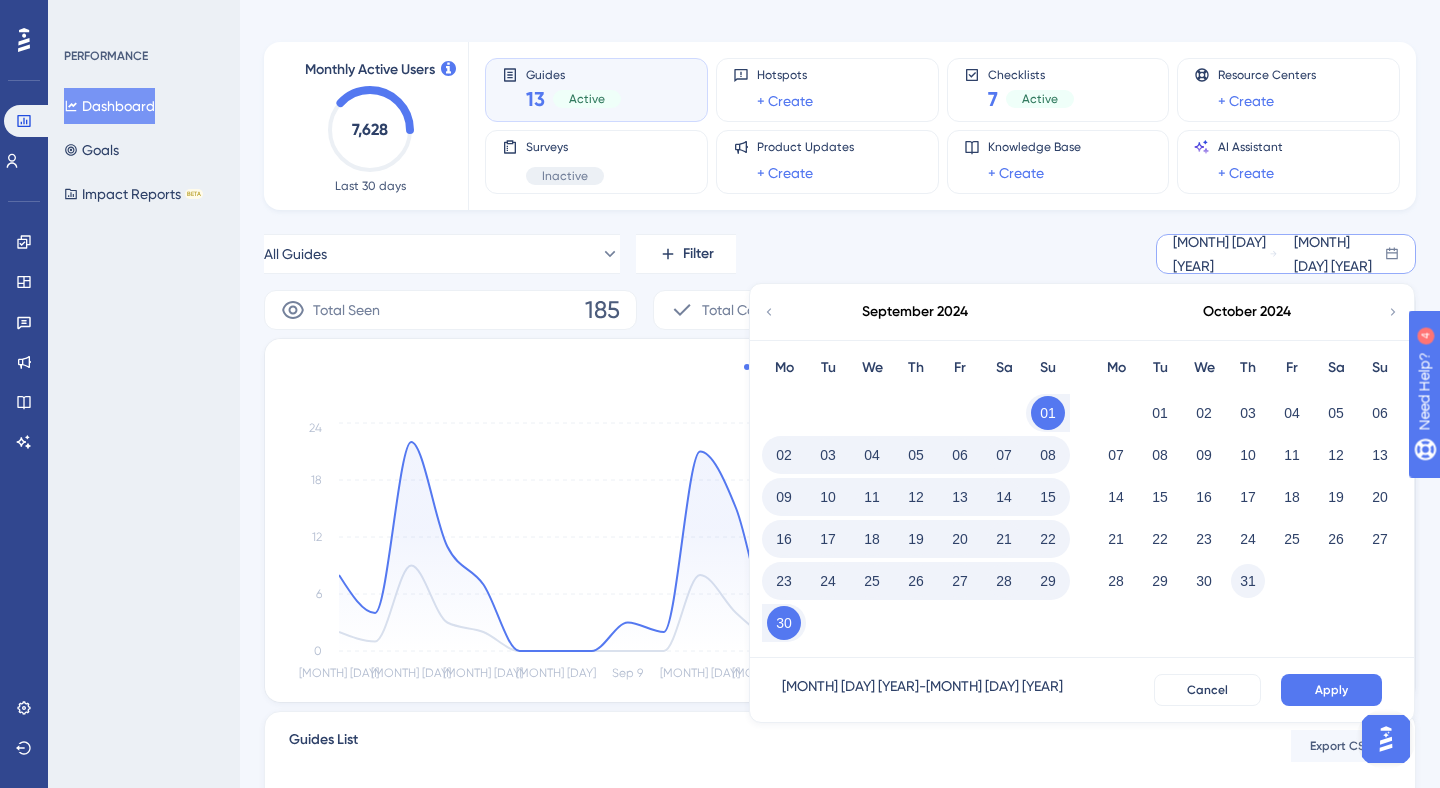 click on "31" at bounding box center (1248, 581) 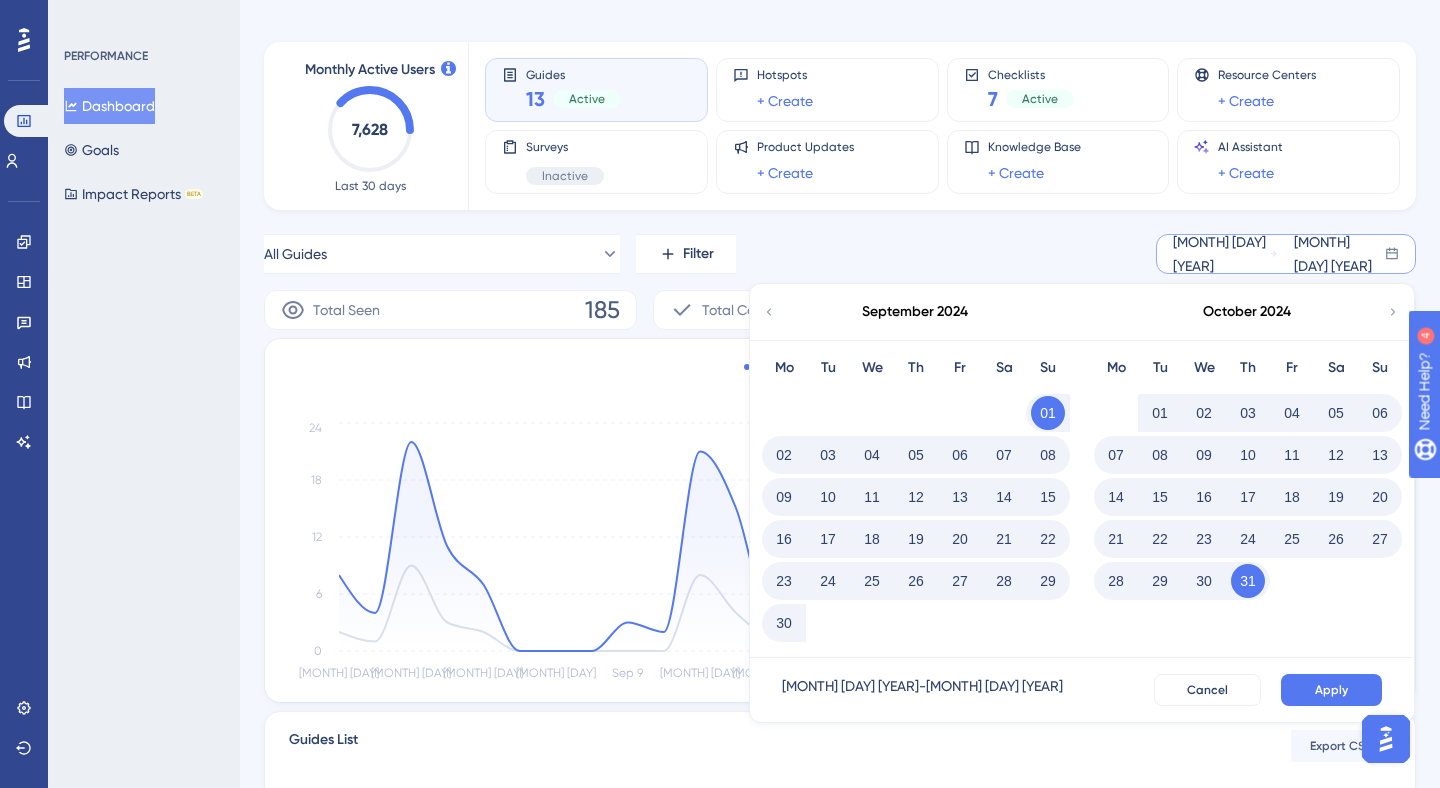 click on "01" at bounding box center (1160, 413) 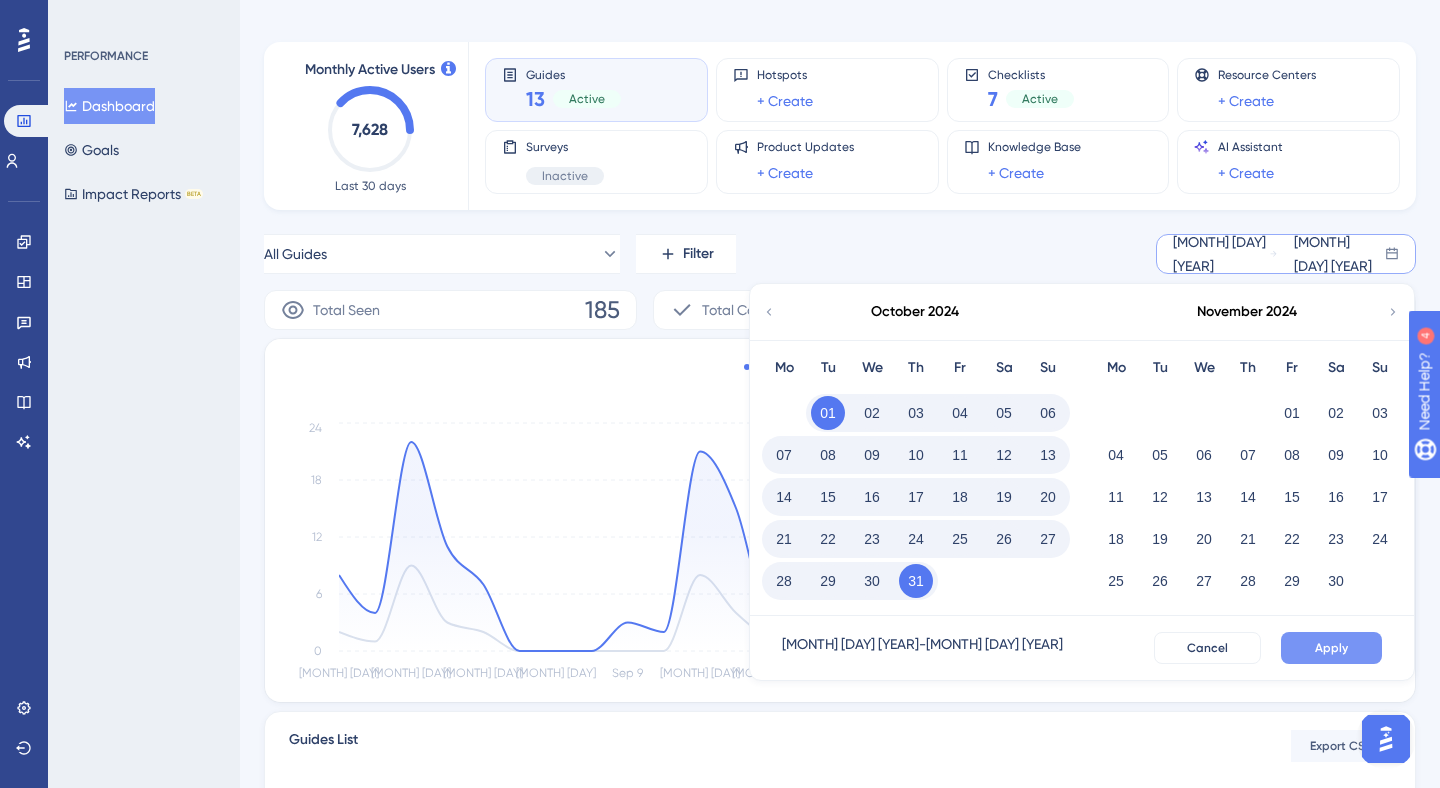 click on "Apply" at bounding box center [1331, 648] 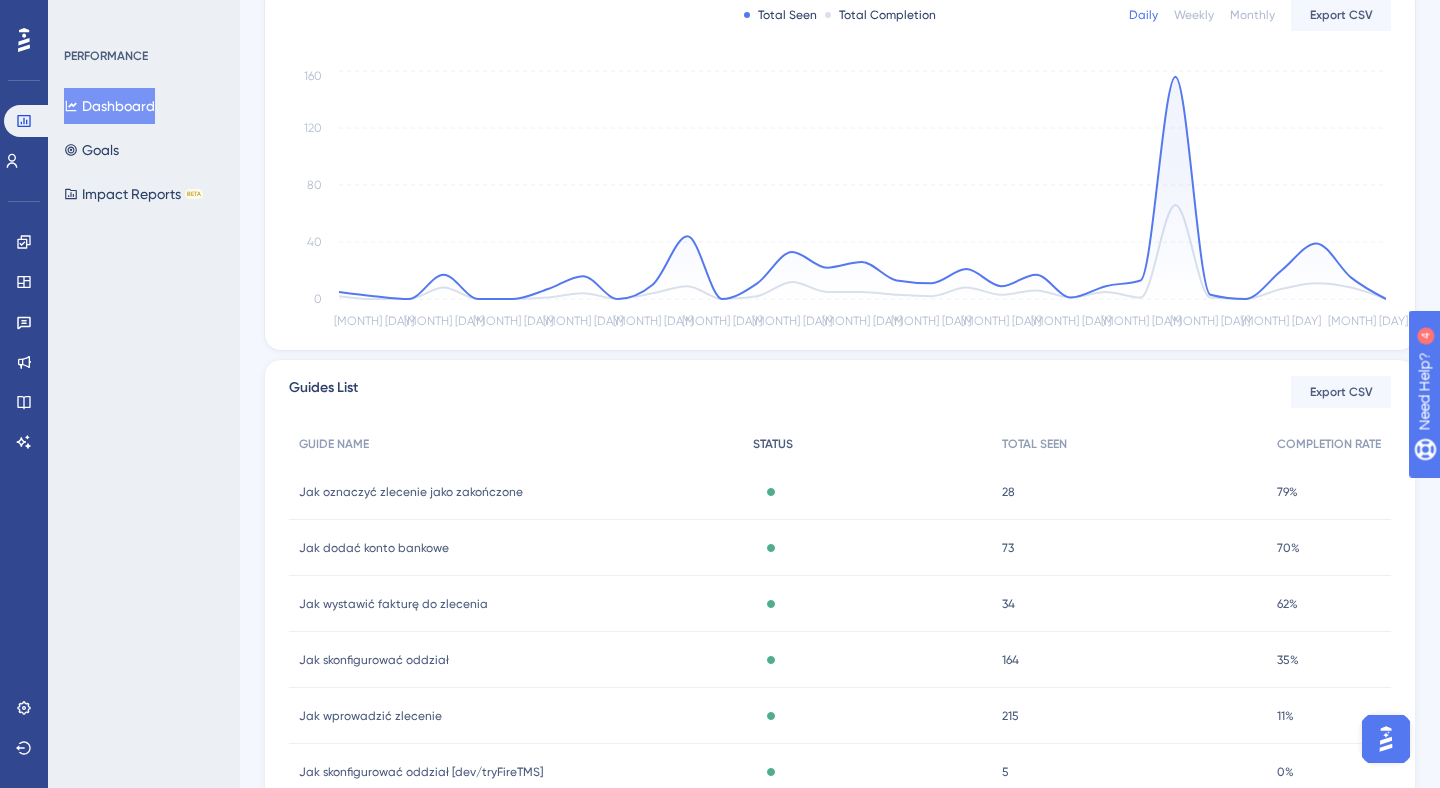 scroll, scrollTop: 447, scrollLeft: 0, axis: vertical 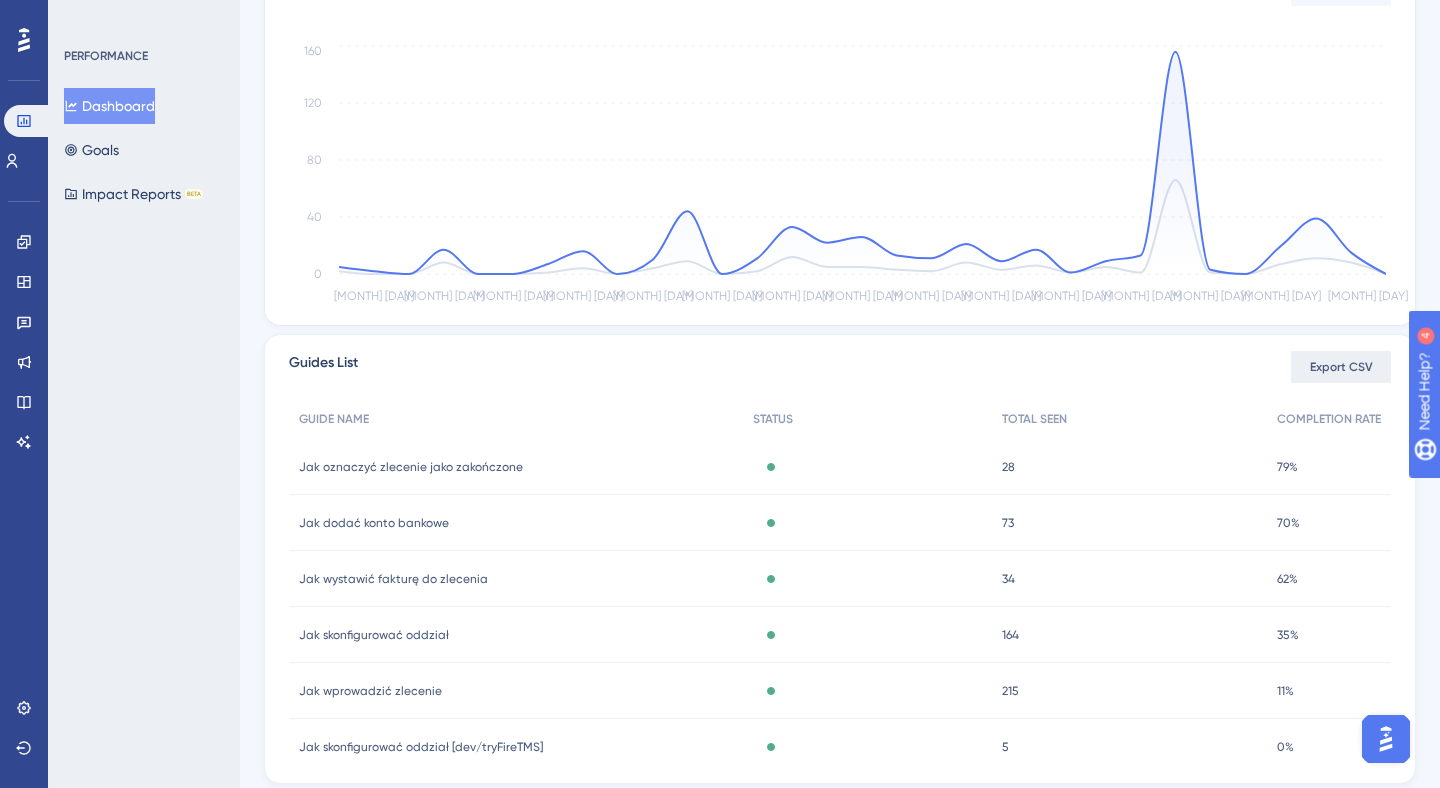 click on "Export CSV" at bounding box center [1341, 367] 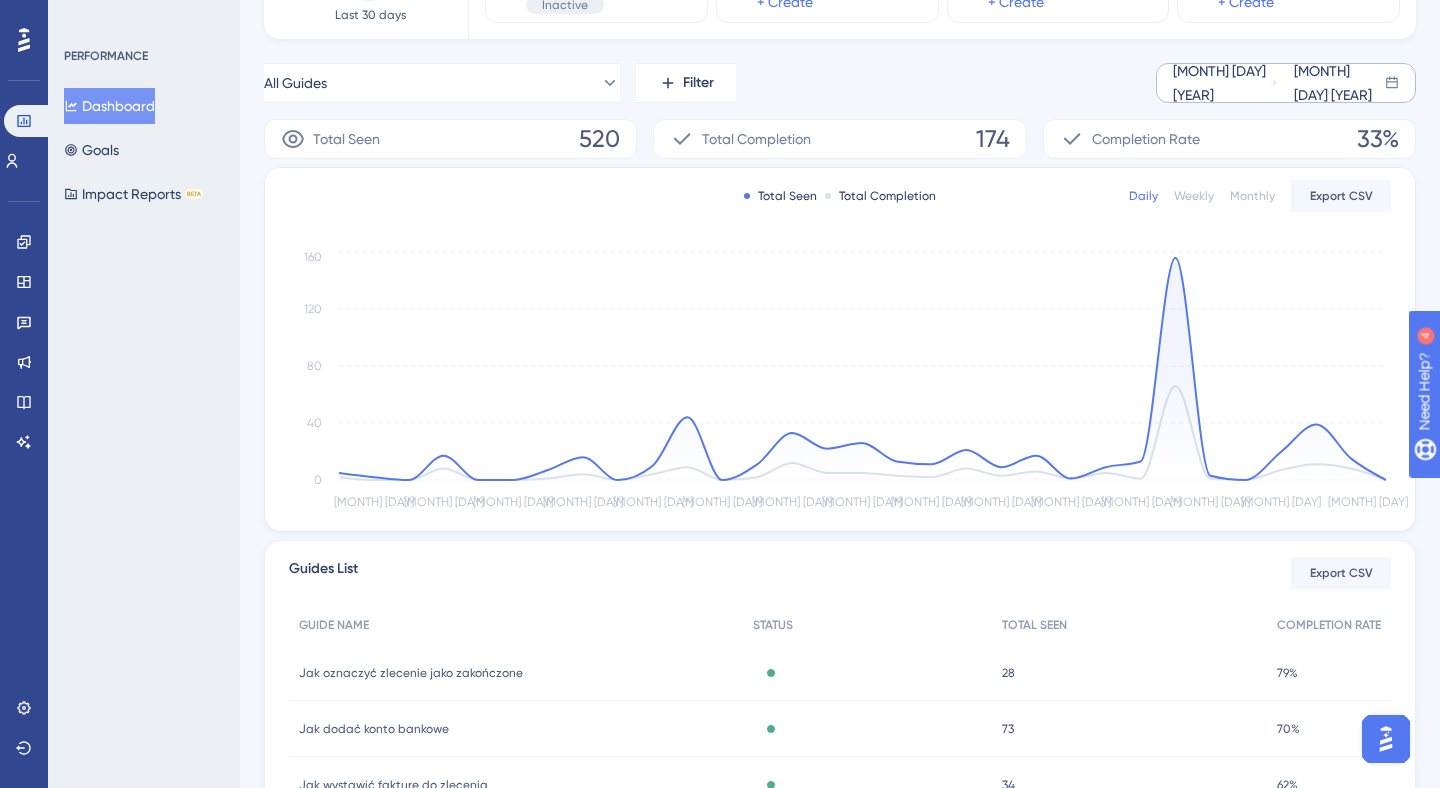 scroll, scrollTop: 236, scrollLeft: 0, axis: vertical 